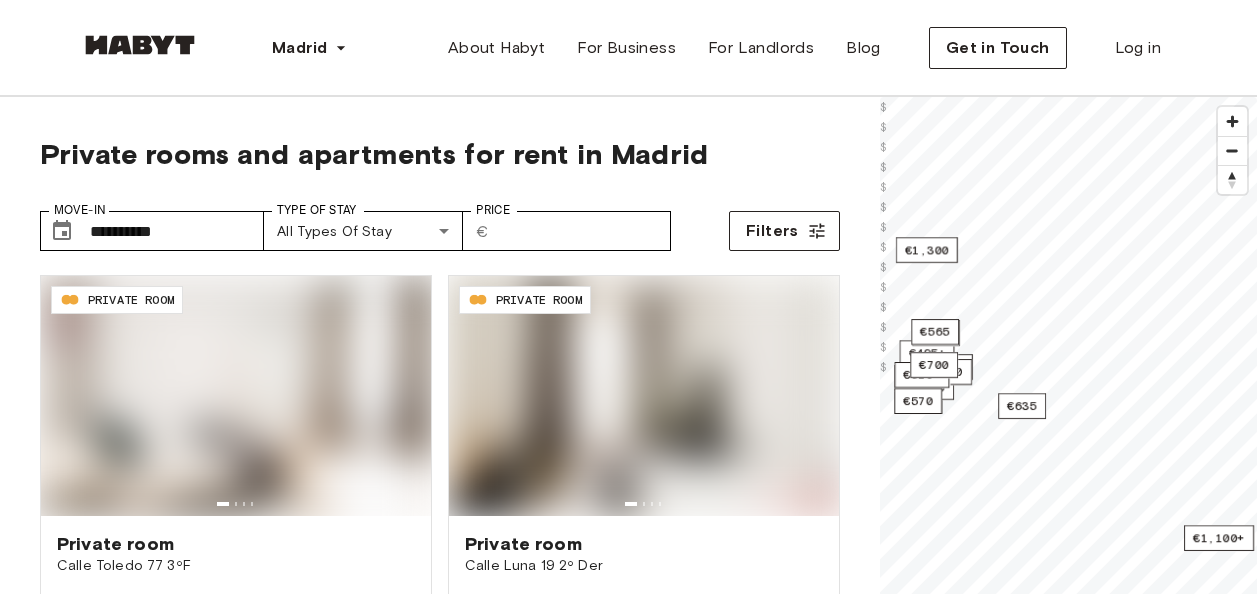 scroll, scrollTop: 0, scrollLeft: 0, axis: both 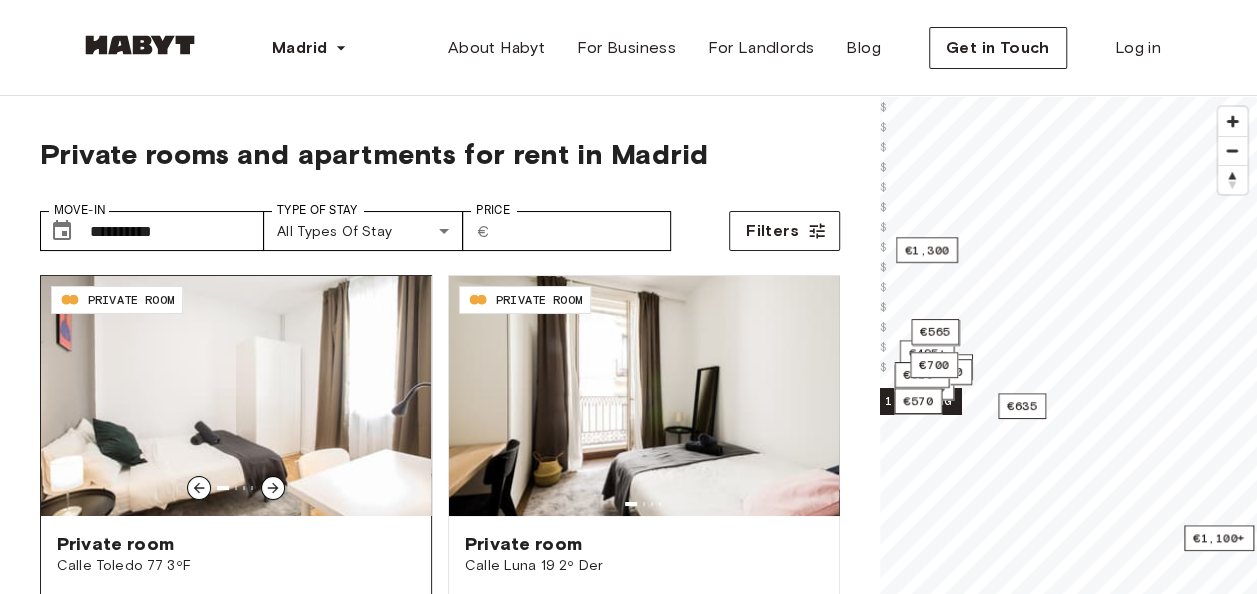 click 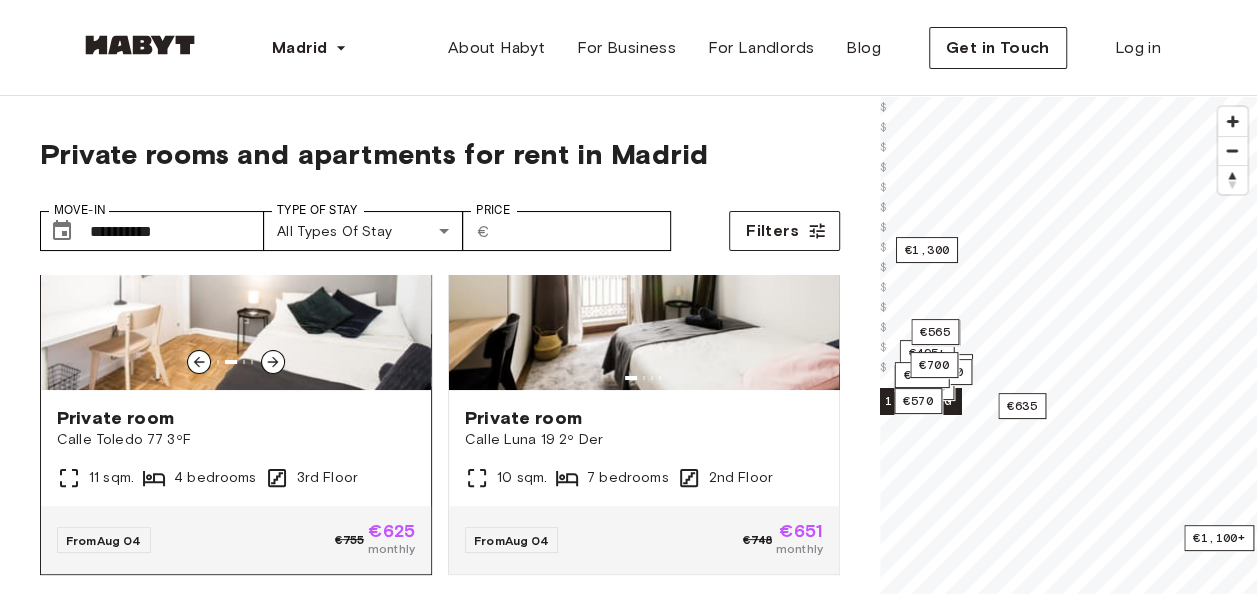 scroll, scrollTop: 100, scrollLeft: 0, axis: vertical 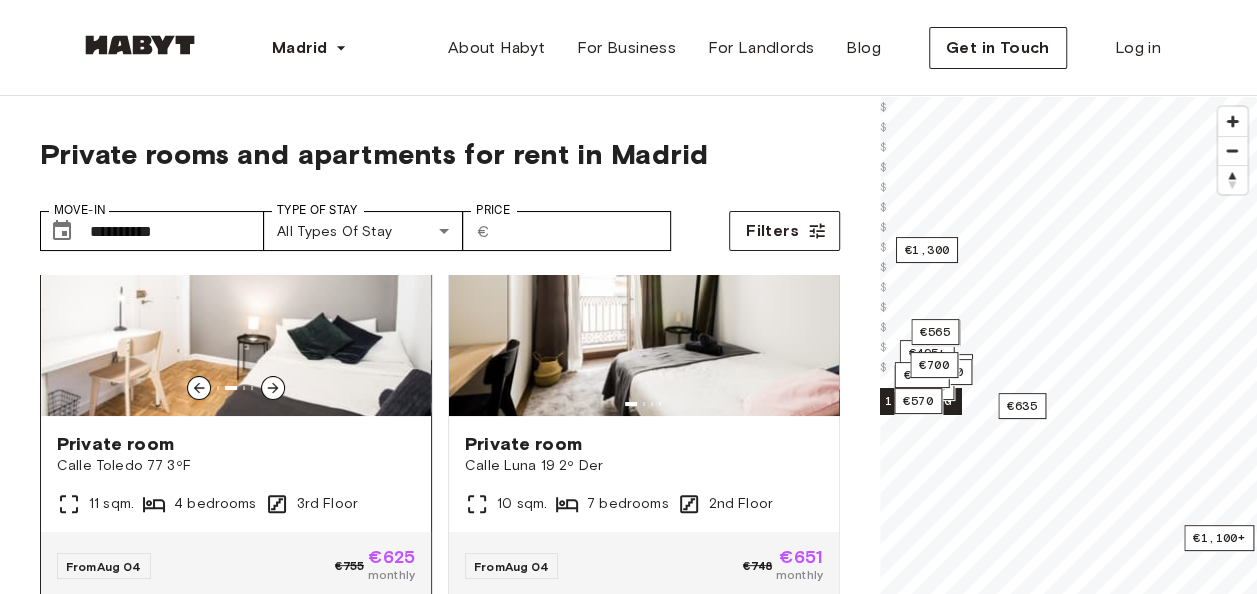 click 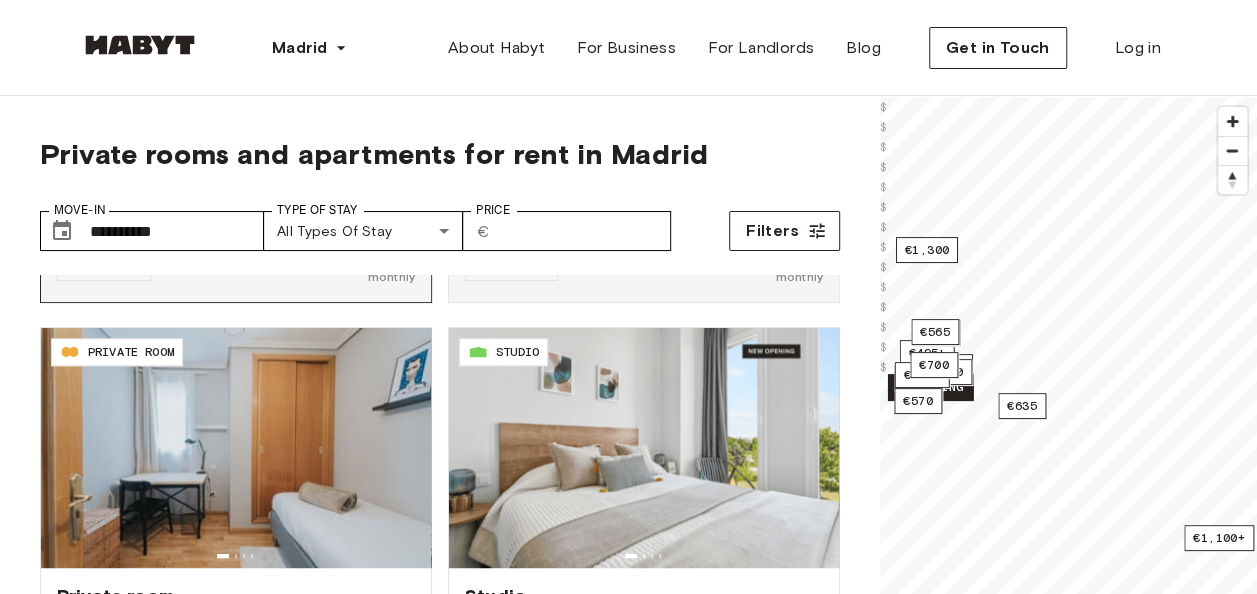 scroll, scrollTop: 900, scrollLeft: 0, axis: vertical 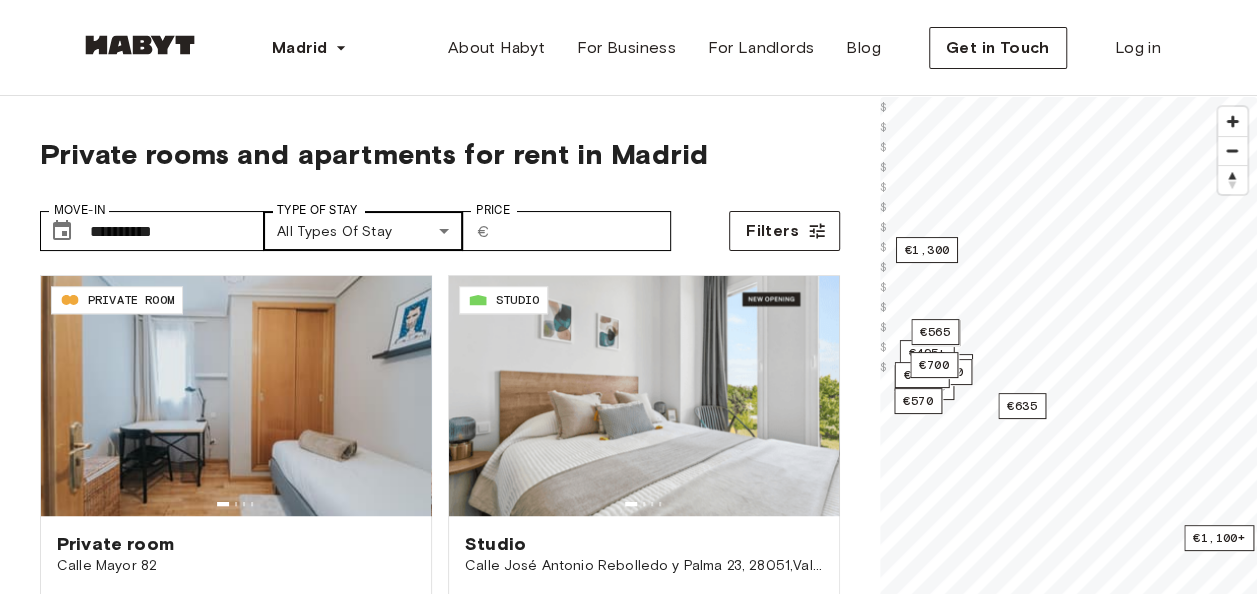 click on "**********" at bounding box center [628, 2411] 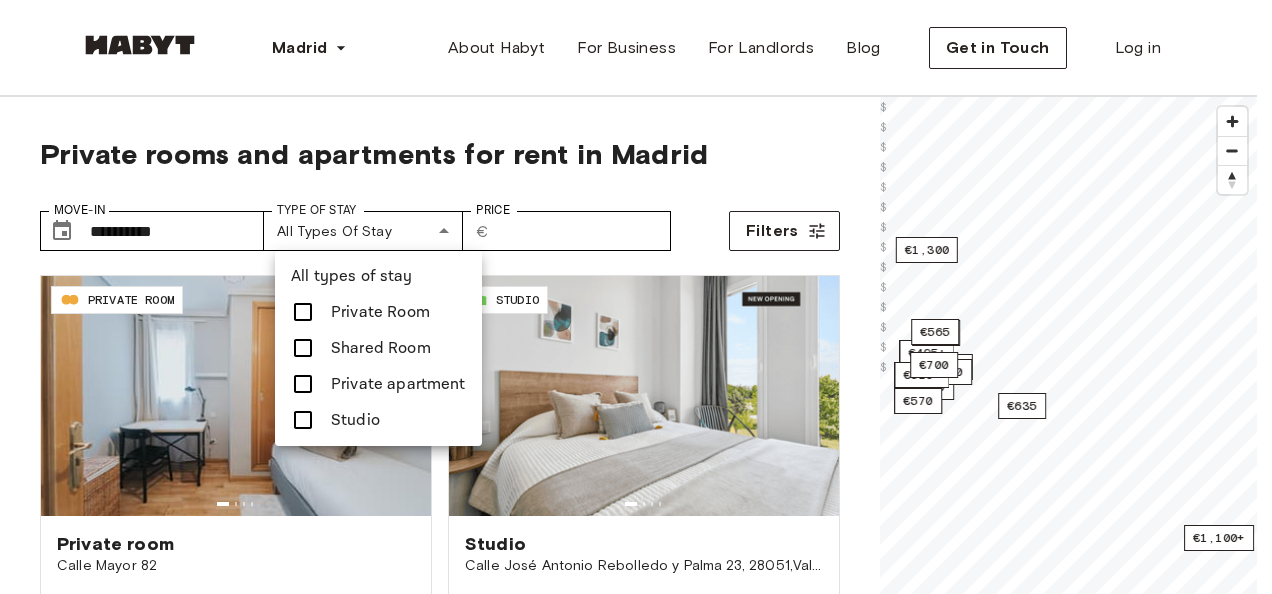 click at bounding box center [636, 297] 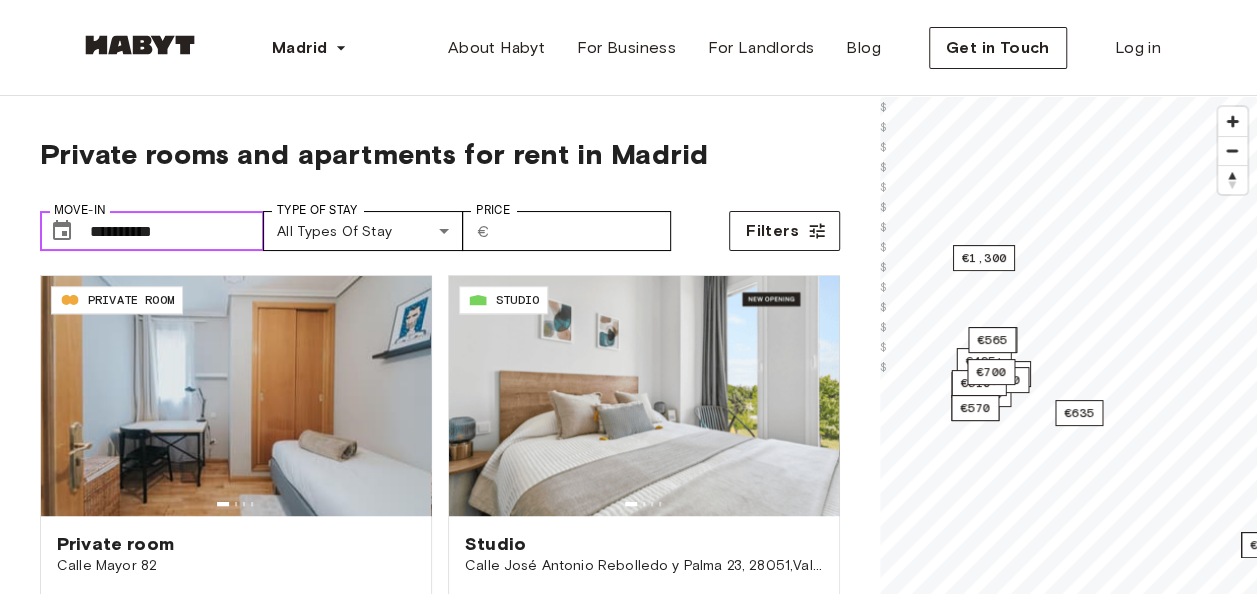 click on "**********" at bounding box center [177, 231] 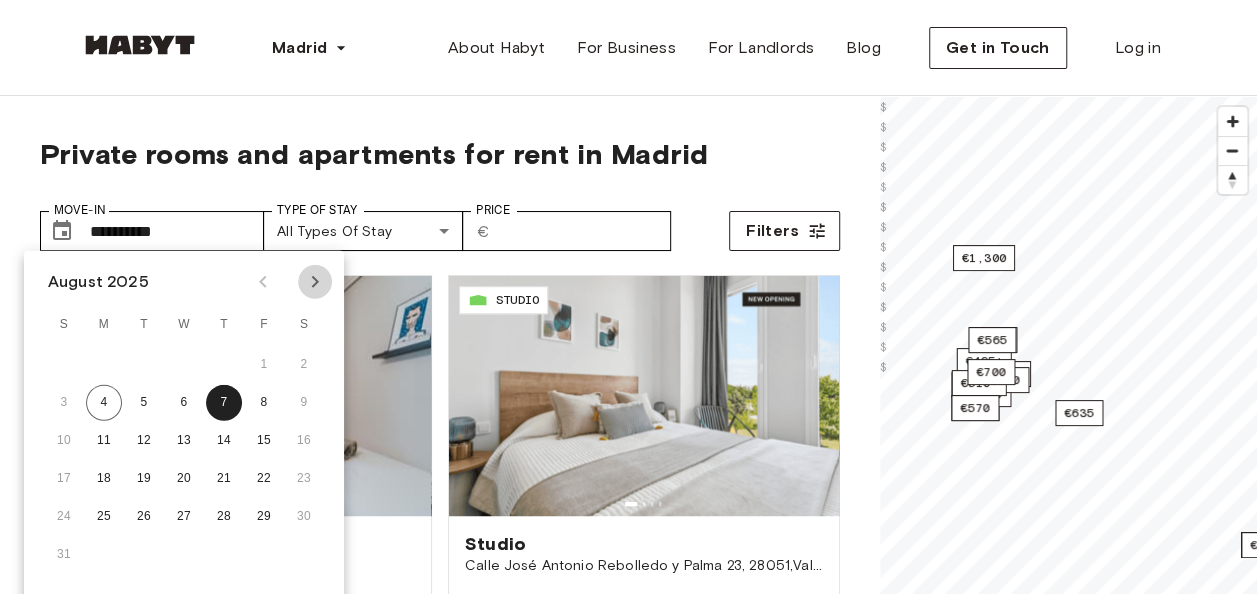 click 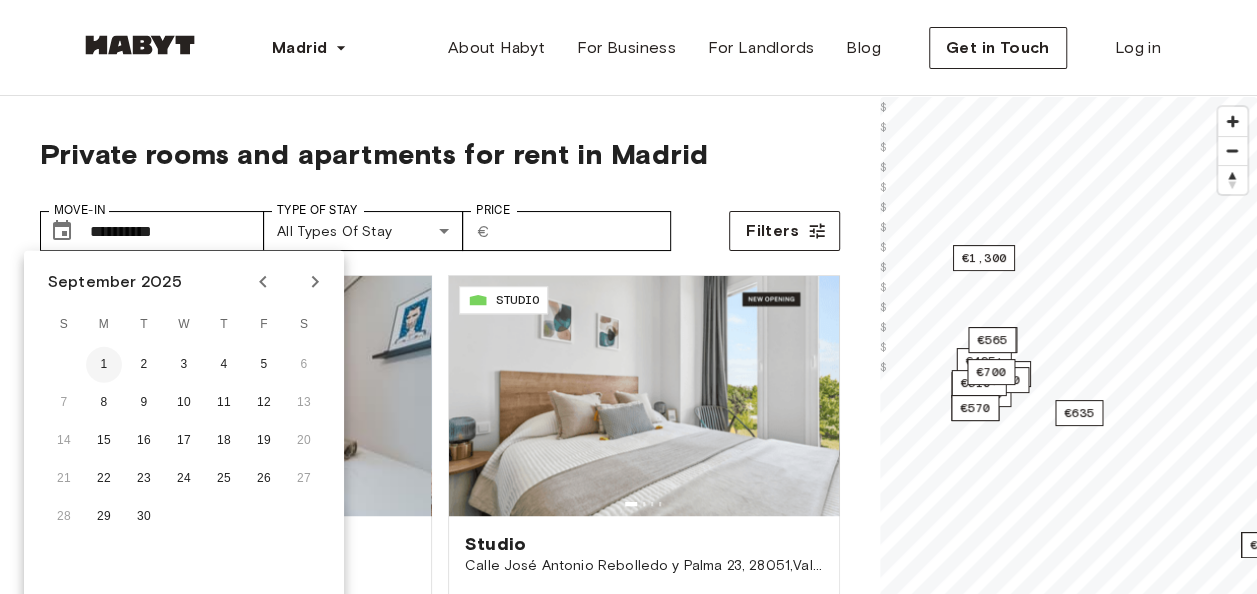 click on "1" at bounding box center [104, 365] 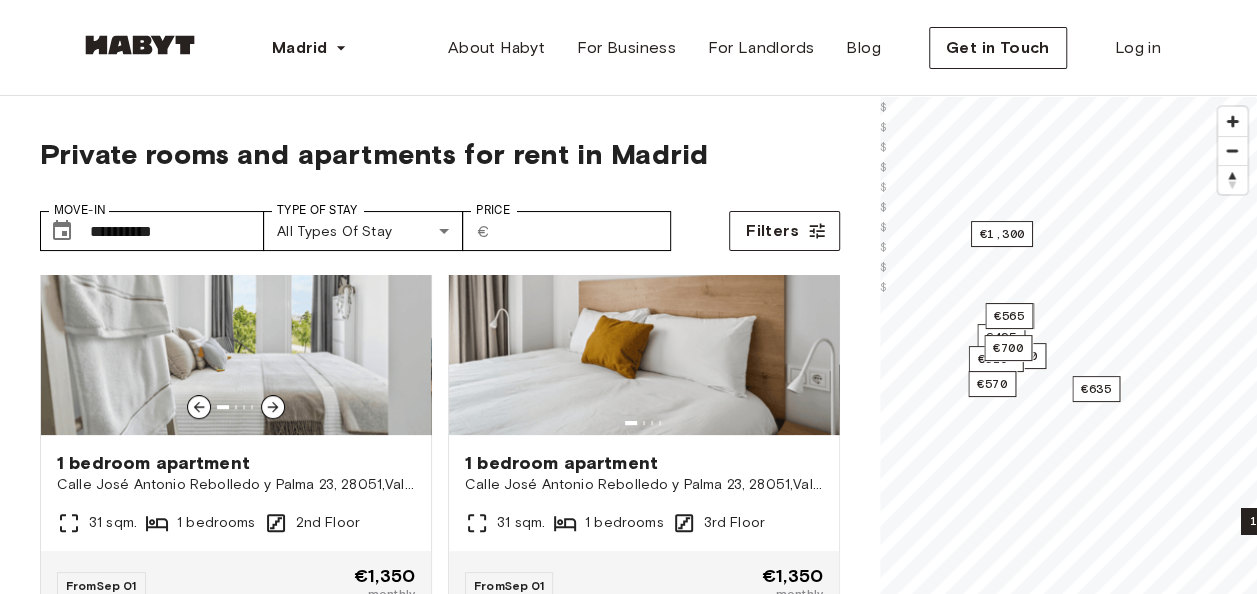 scroll, scrollTop: 500, scrollLeft: 0, axis: vertical 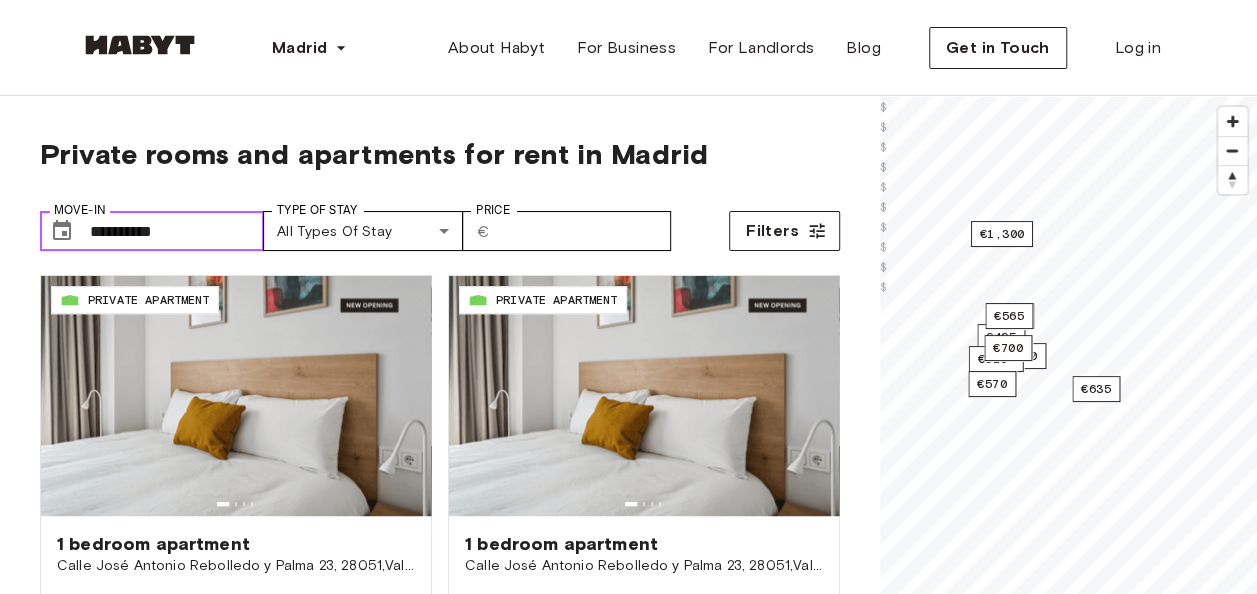 click on "**********" at bounding box center [177, 231] 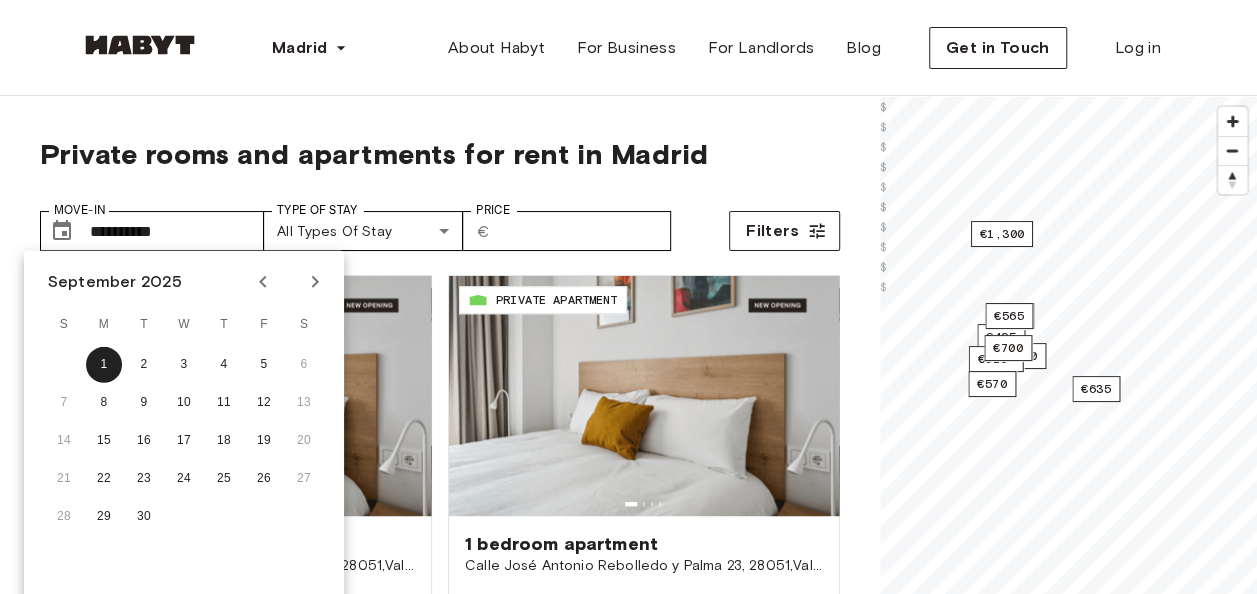 click 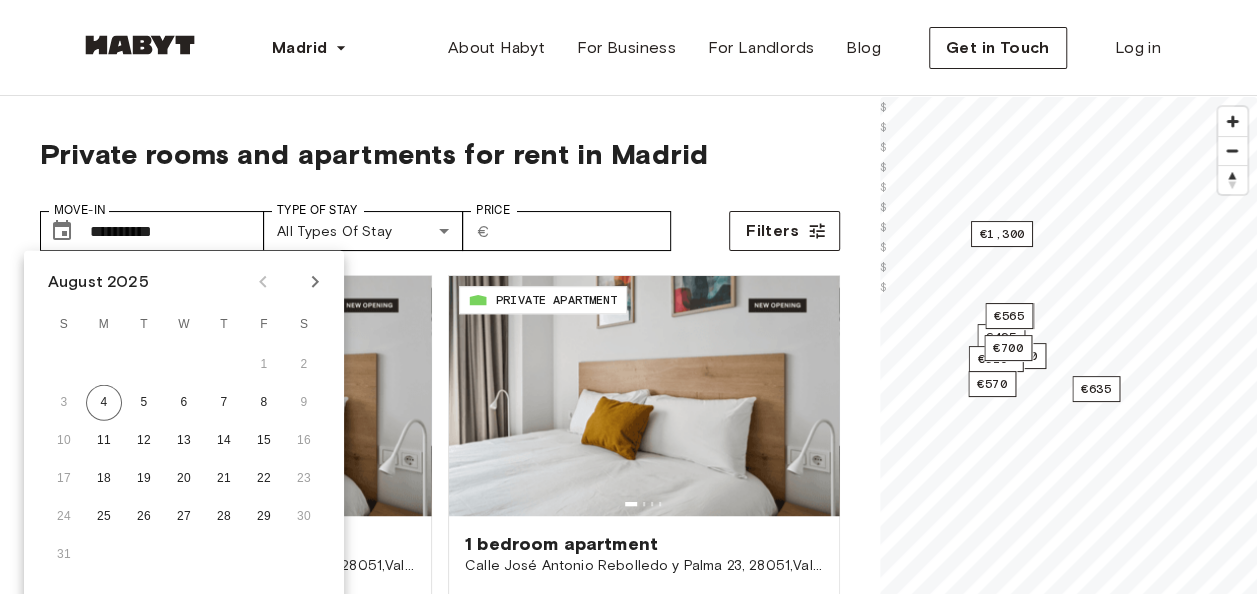scroll, scrollTop: 43, scrollLeft: 0, axis: vertical 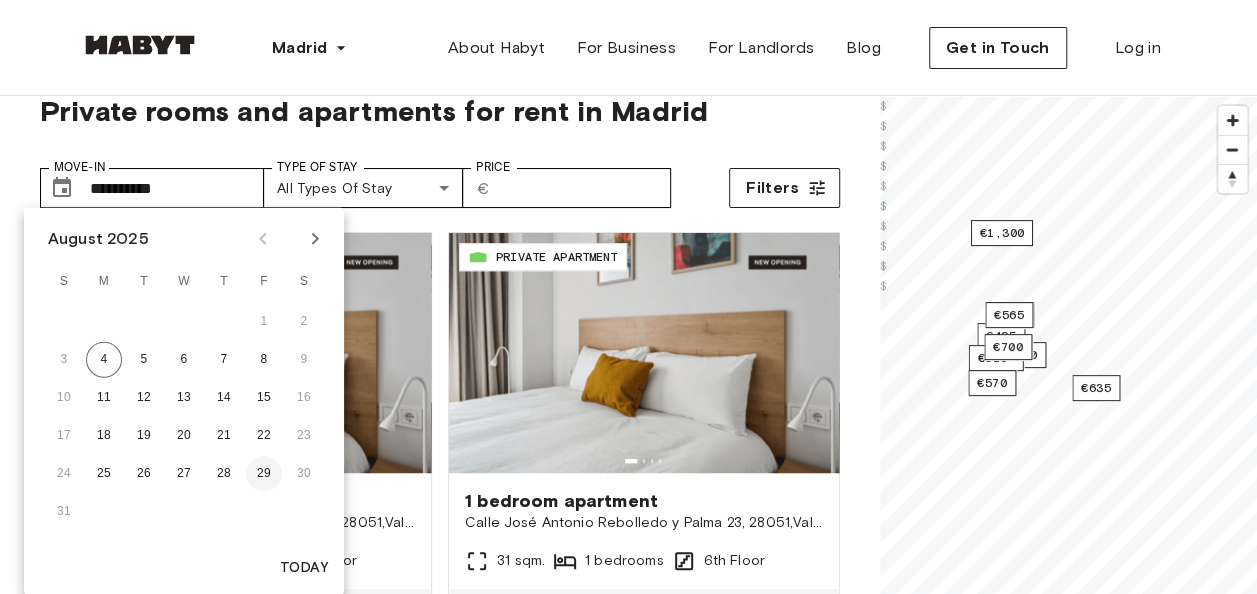 click on "29" at bounding box center (264, 474) 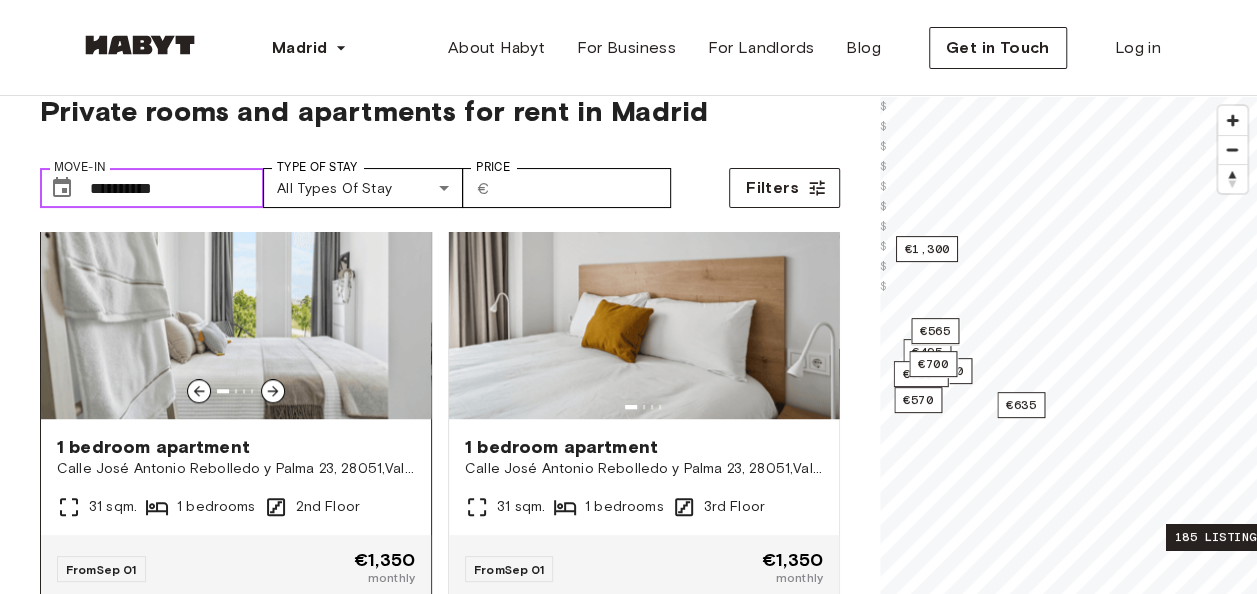 scroll, scrollTop: 1000, scrollLeft: 0, axis: vertical 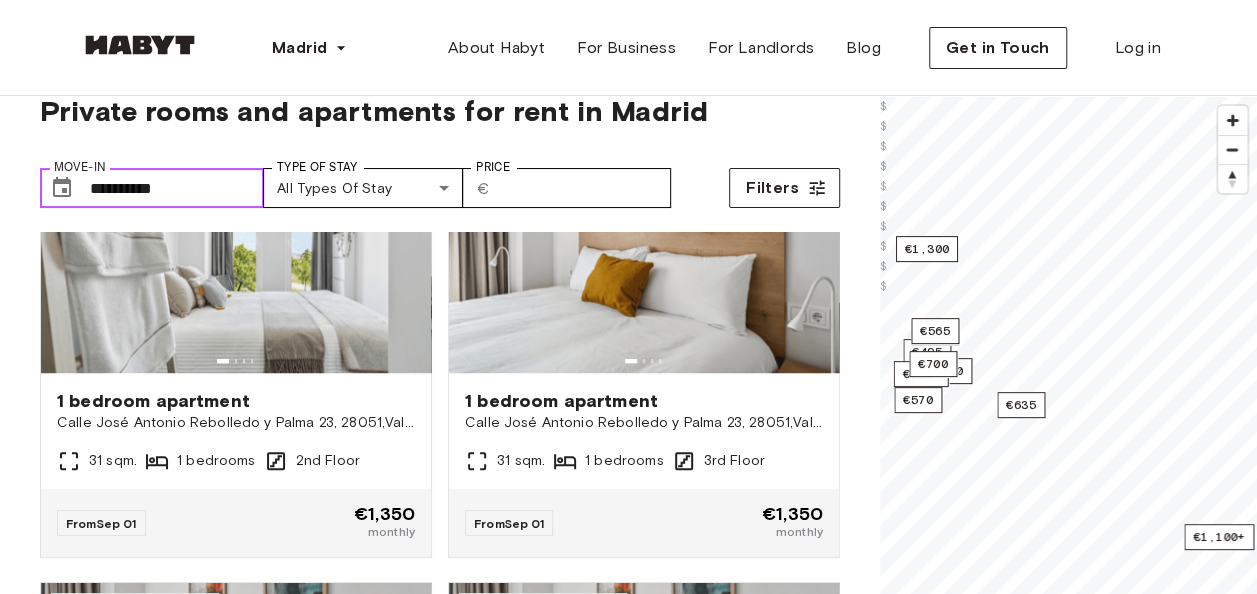 click on "**********" at bounding box center (177, 188) 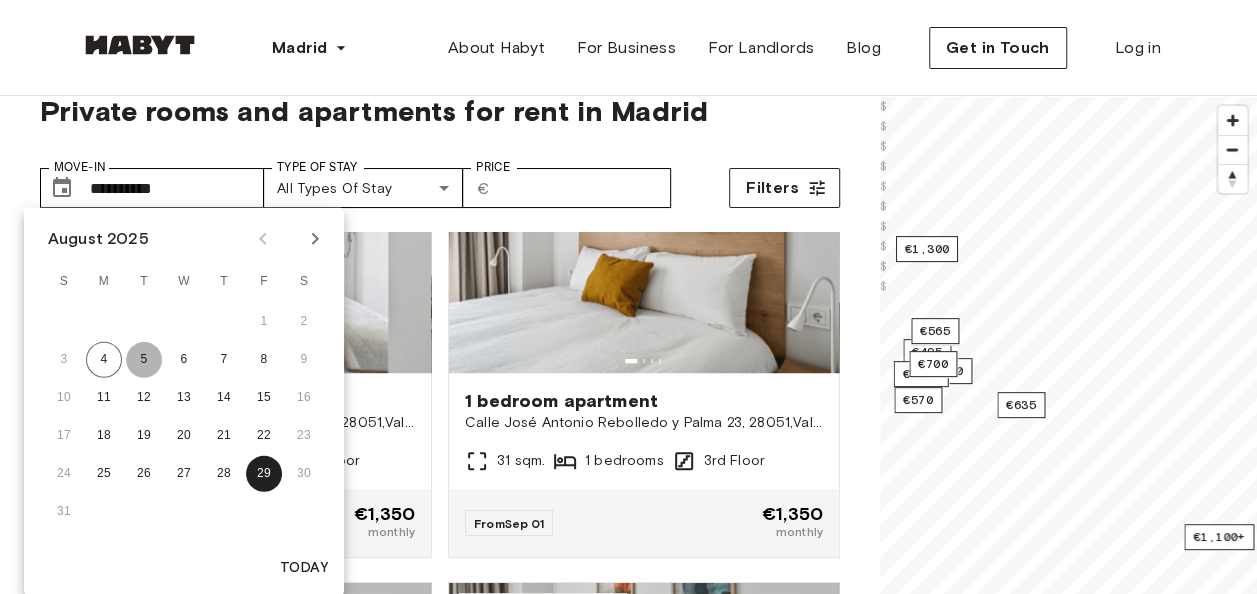 click on "5" at bounding box center (144, 360) 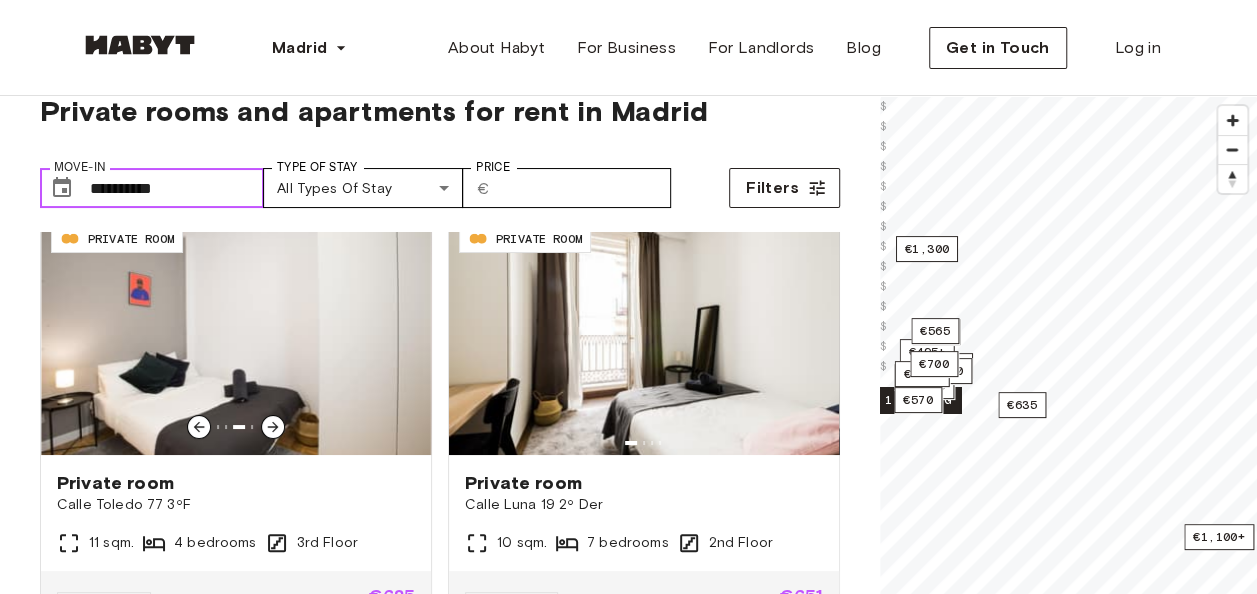 scroll, scrollTop: 0, scrollLeft: 0, axis: both 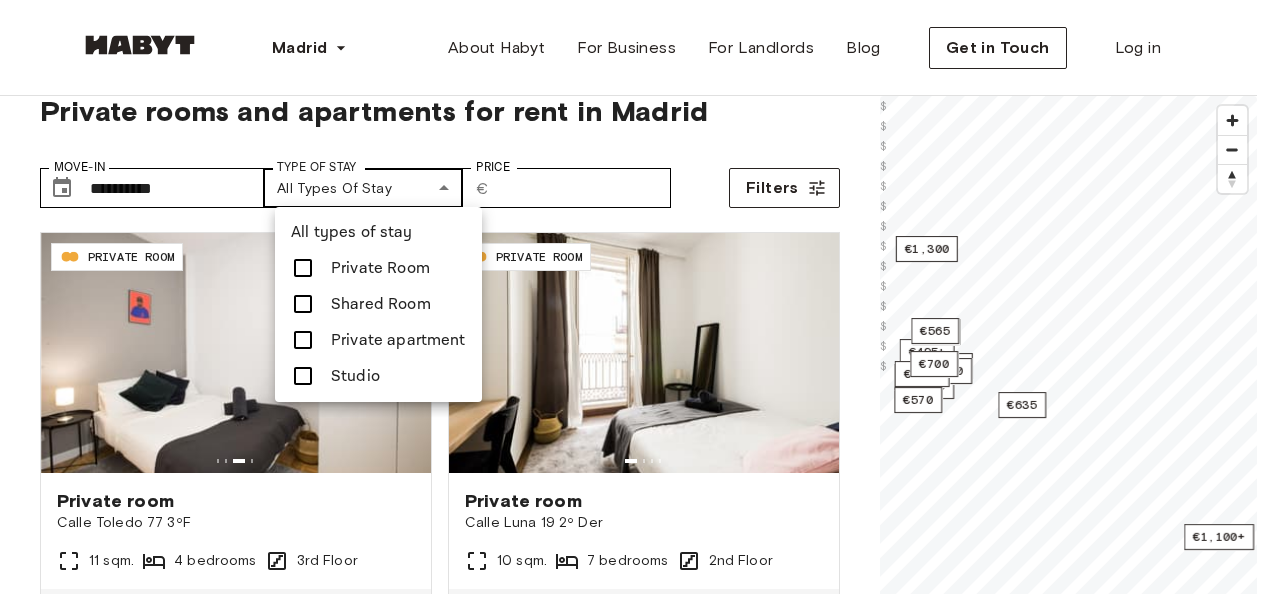 click on "**********" at bounding box center [636, 2368] 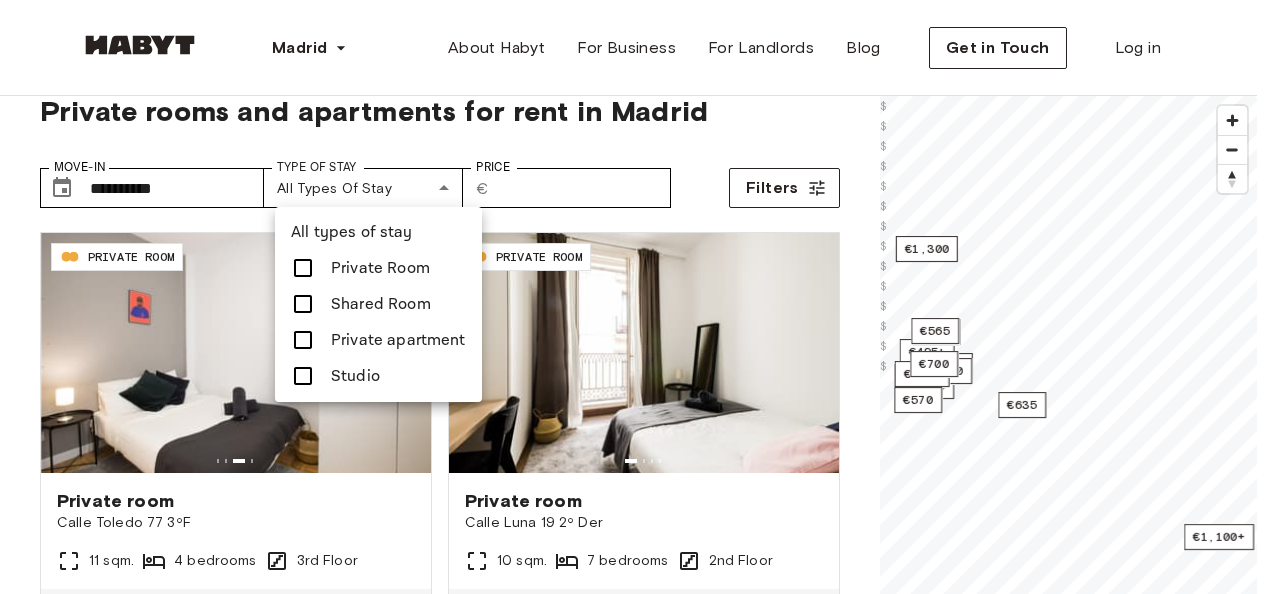 click on "Private apartment" at bounding box center (398, 340) 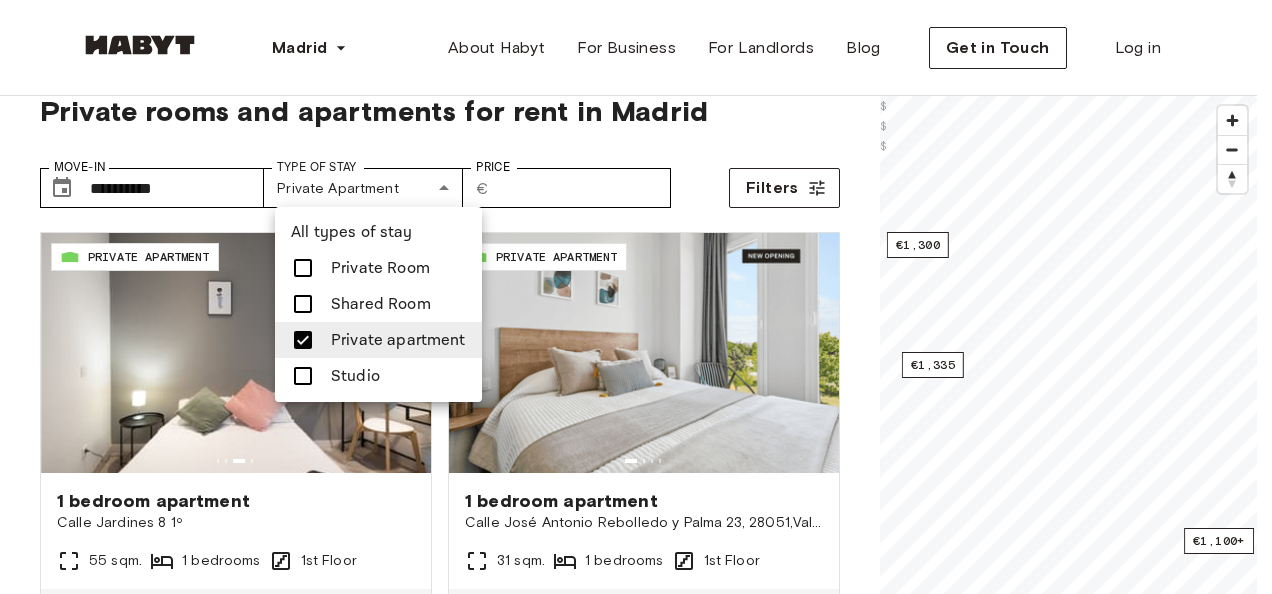 click at bounding box center (636, 297) 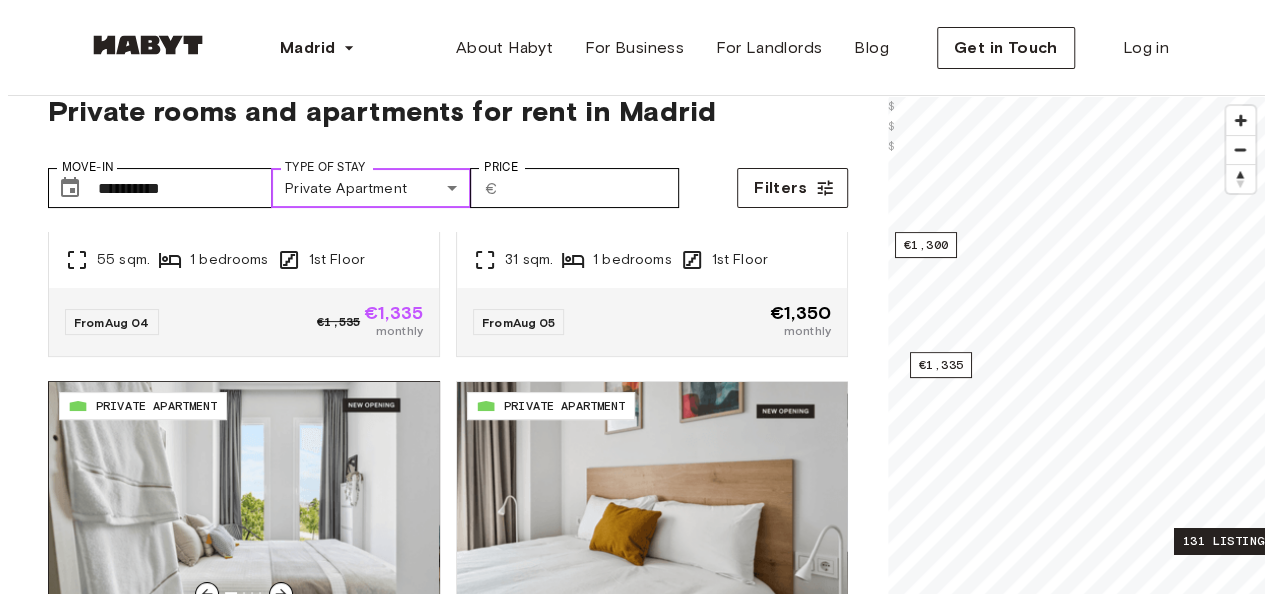 scroll, scrollTop: 300, scrollLeft: 0, axis: vertical 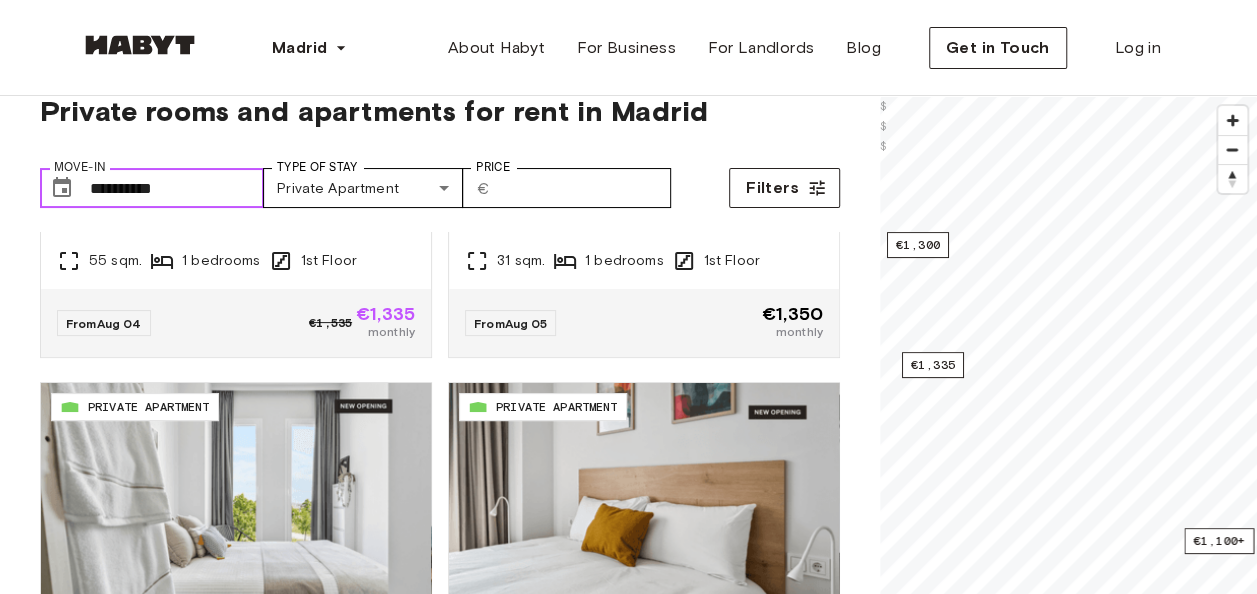 click on "**********" at bounding box center [177, 188] 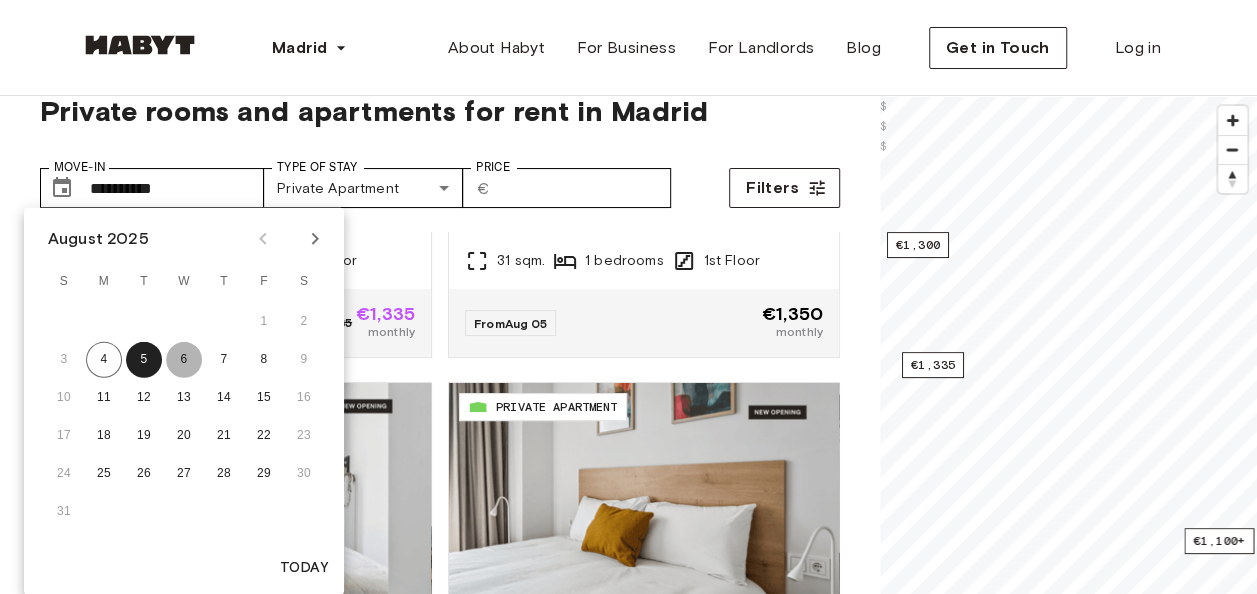 click on "6" at bounding box center [184, 360] 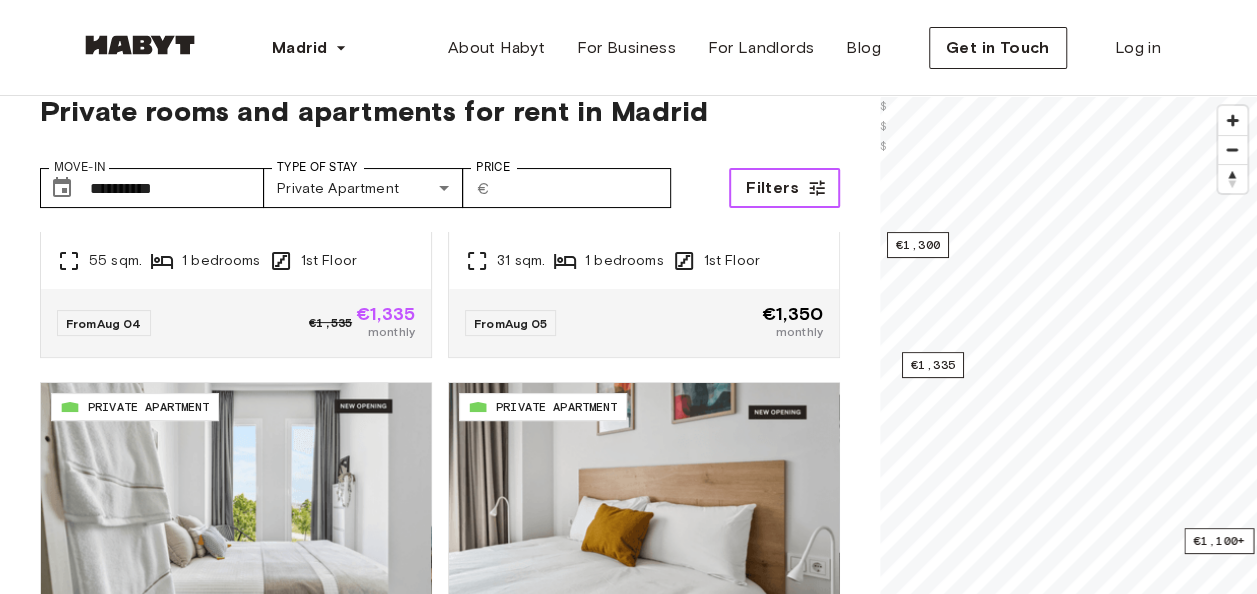click on "Filters" at bounding box center (784, 188) 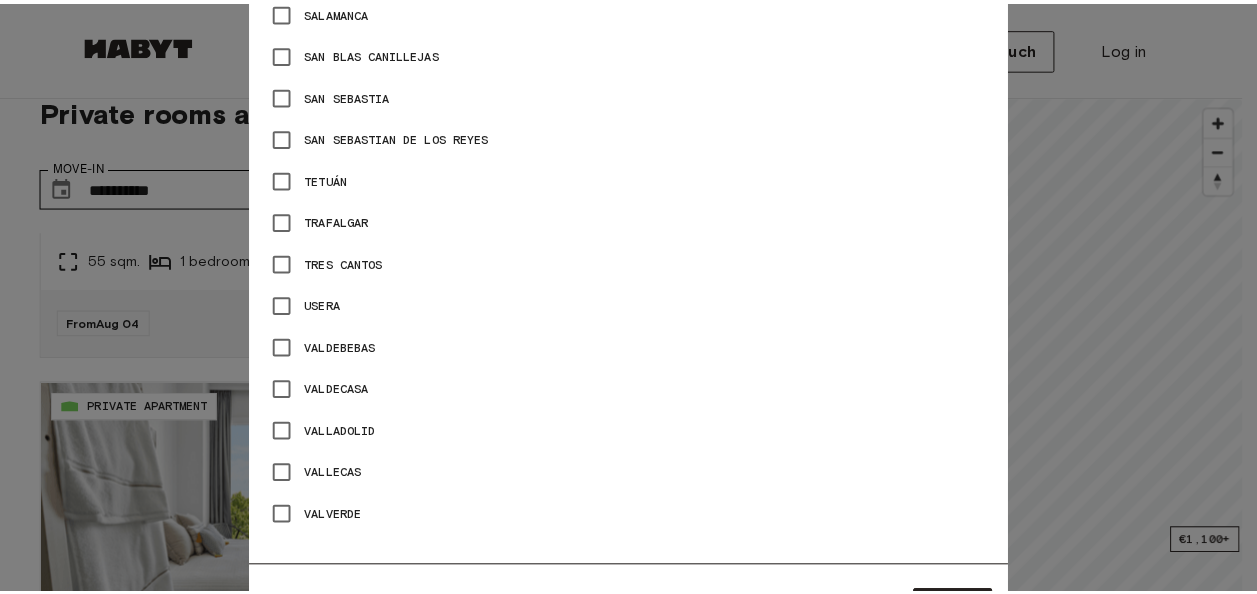 scroll, scrollTop: 1974, scrollLeft: 0, axis: vertical 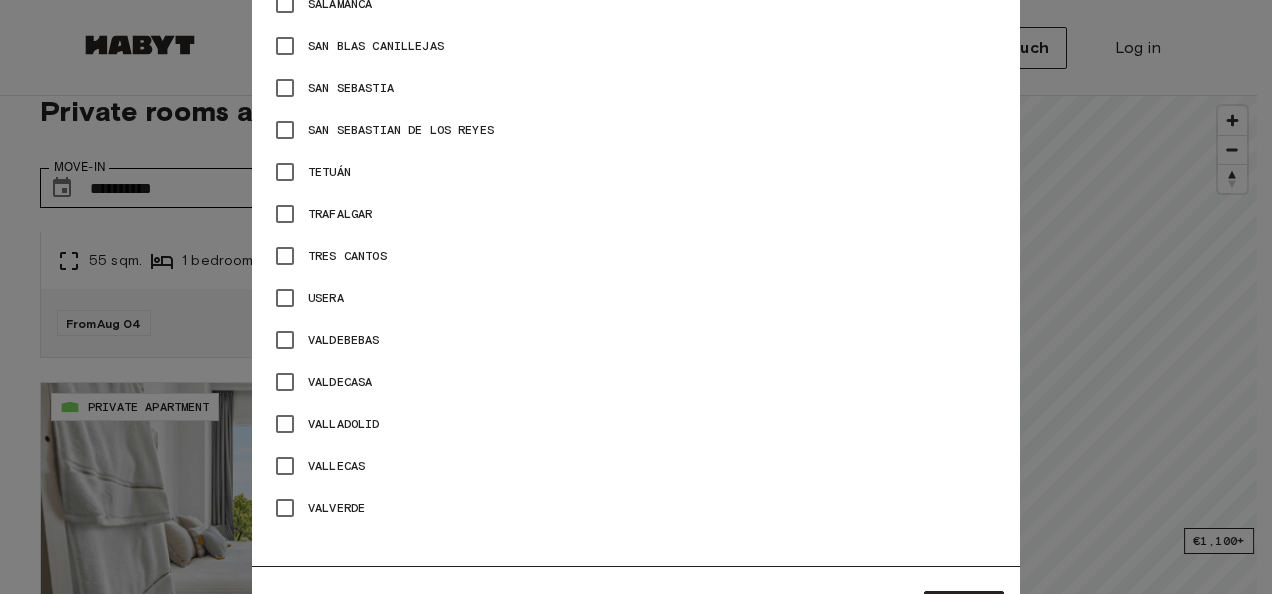 click at bounding box center (636, 297) 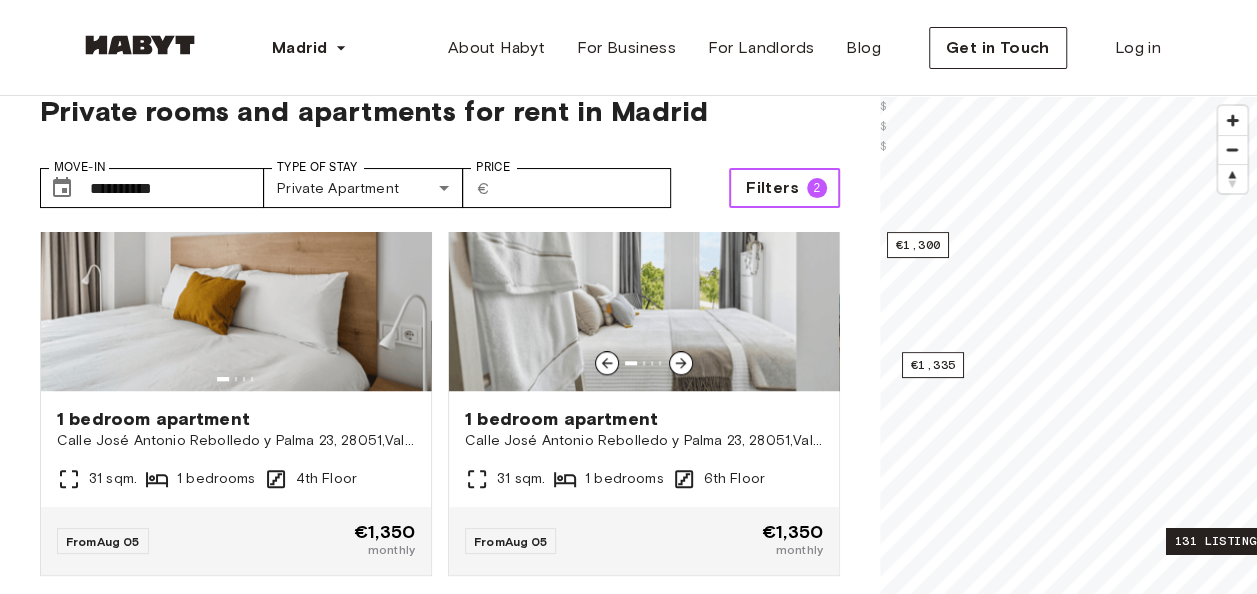 scroll, scrollTop: 1000, scrollLeft: 0, axis: vertical 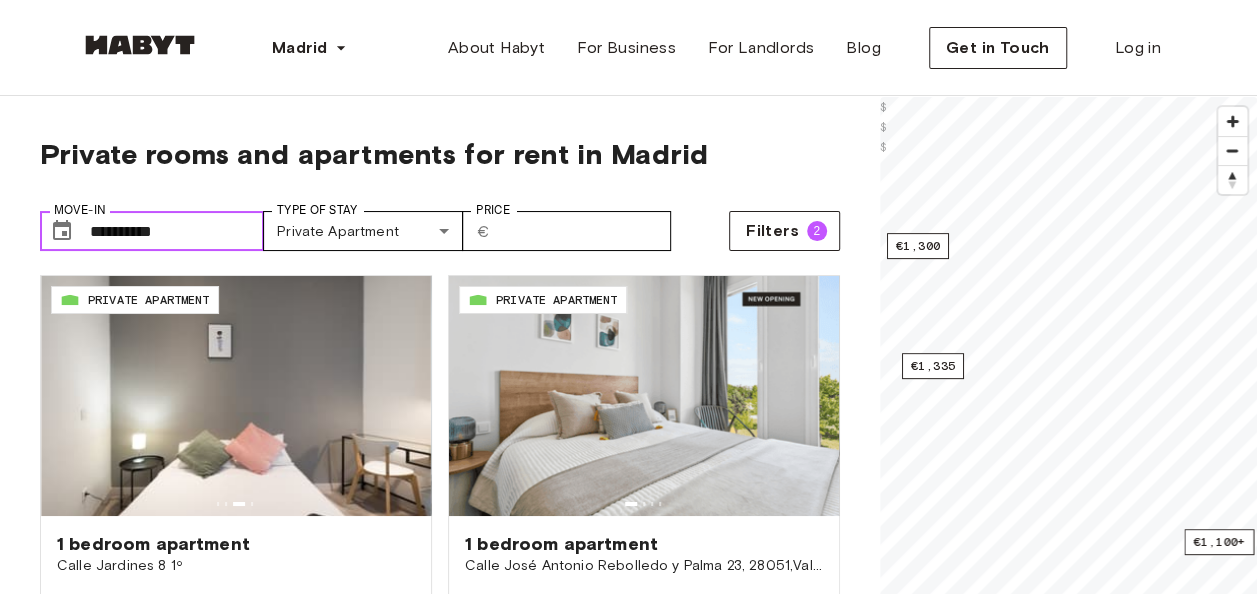click on "**********" at bounding box center (177, 231) 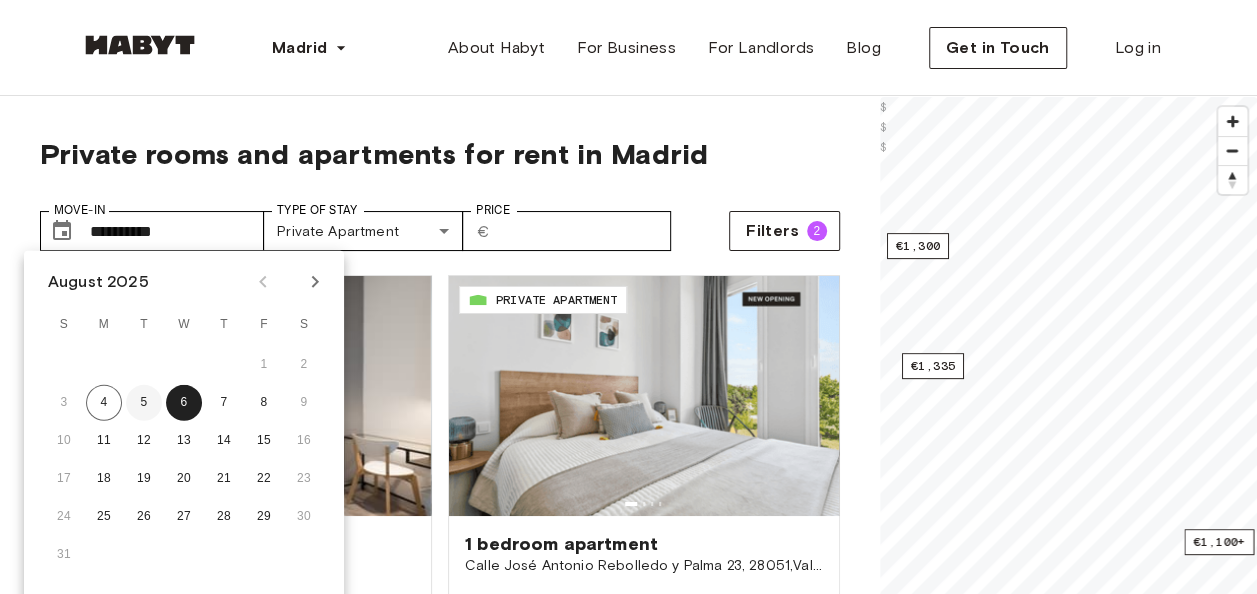 click on "5" at bounding box center [144, 403] 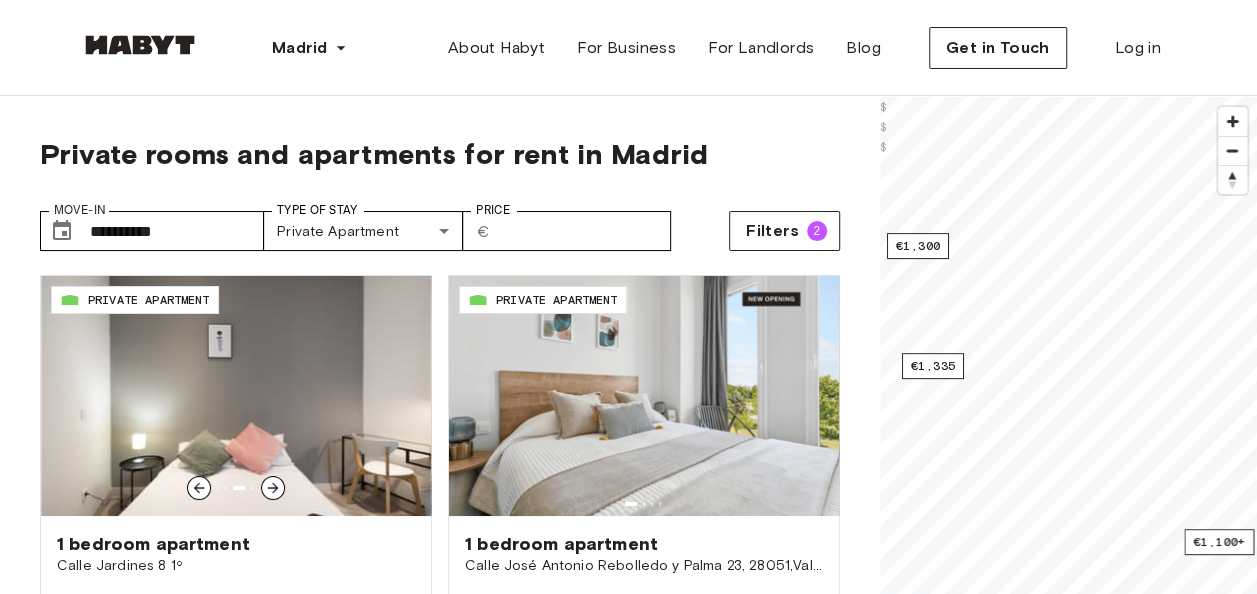 click on "**********" at bounding box center [384, 231] 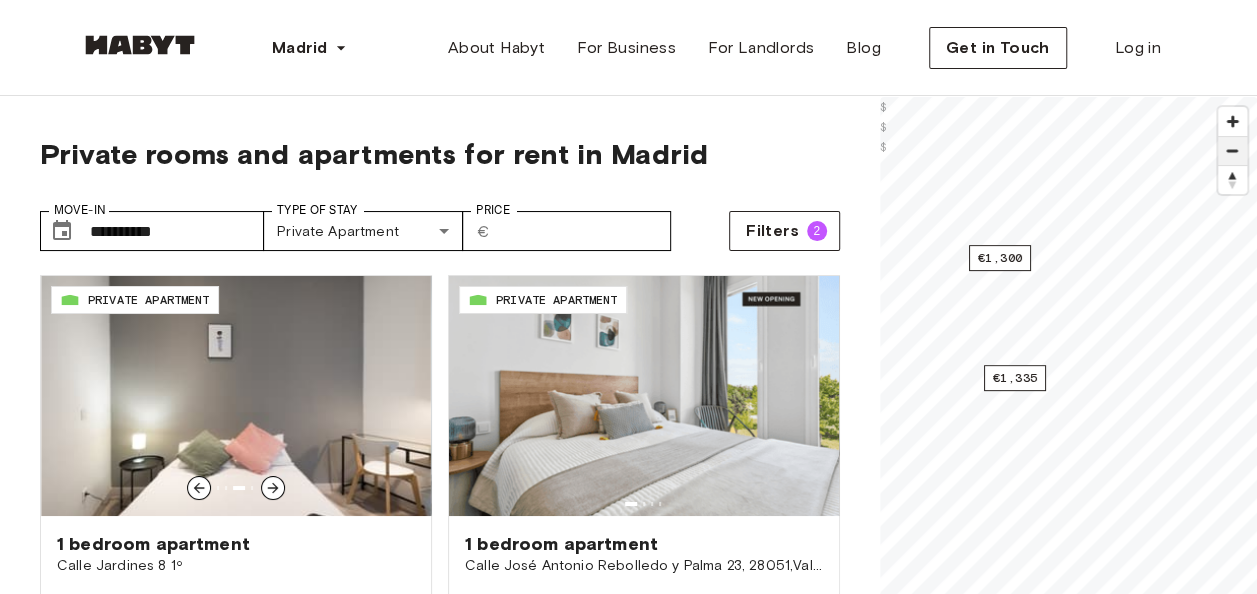 click at bounding box center (1232, 151) 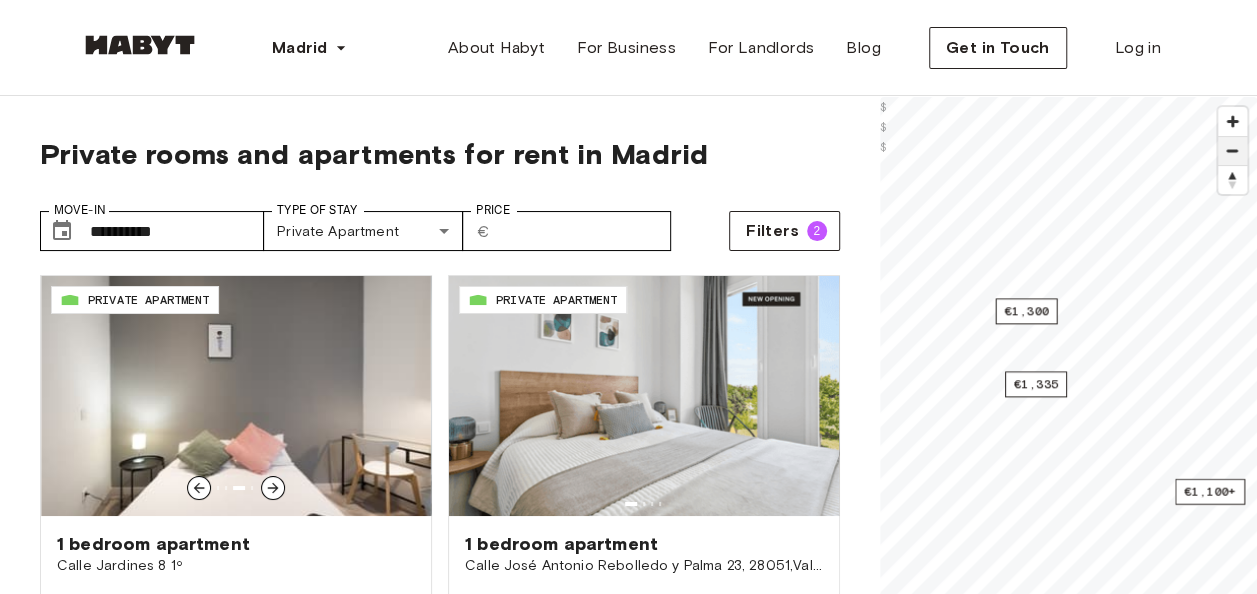 click at bounding box center [1232, 151] 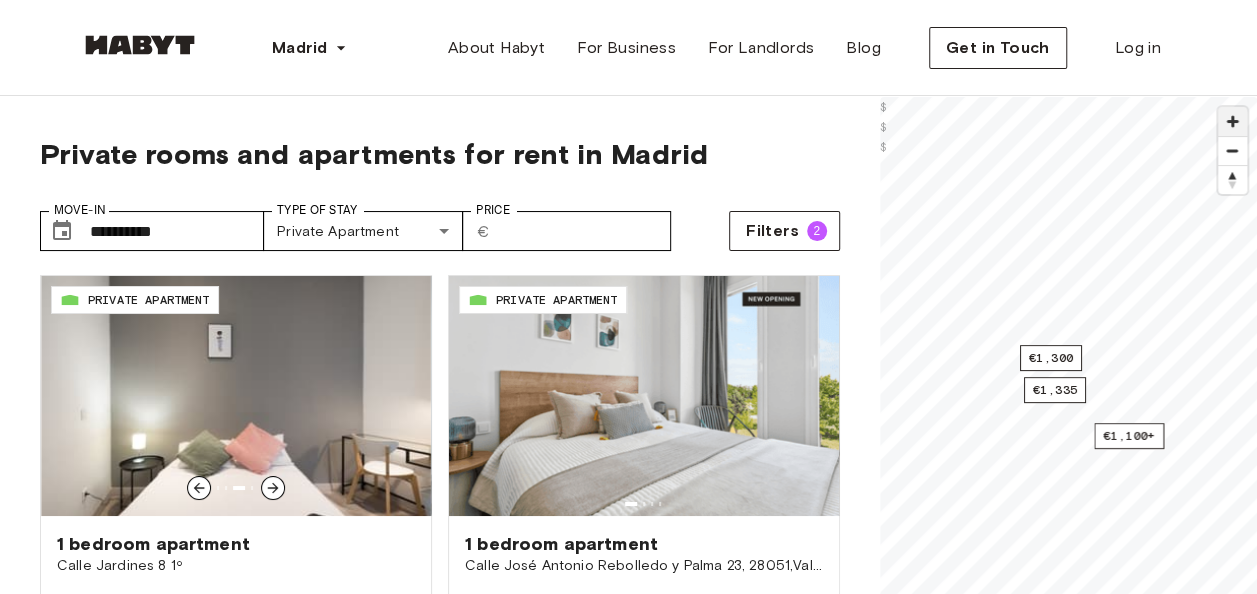 click at bounding box center (1232, 121) 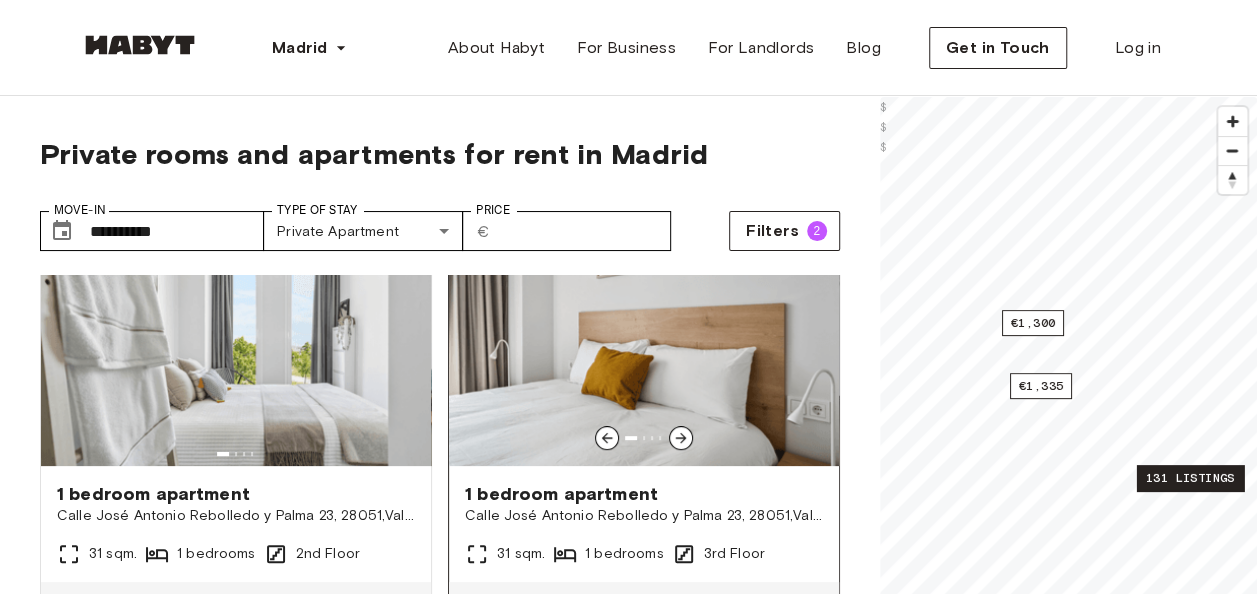 scroll, scrollTop: 600, scrollLeft: 0, axis: vertical 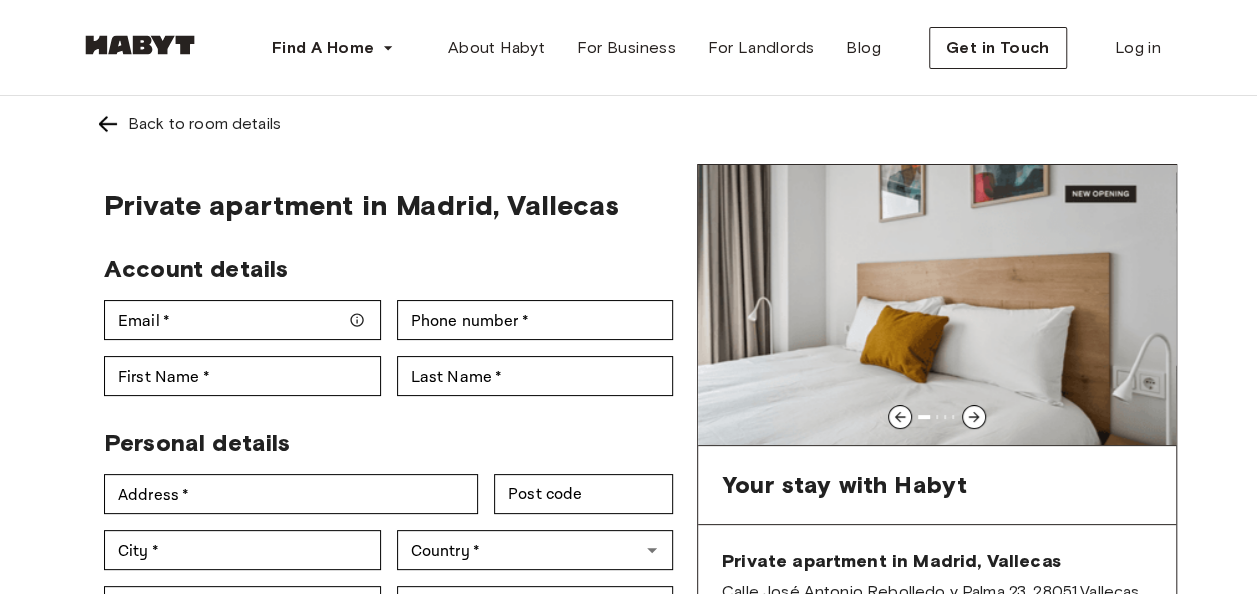 click at bounding box center (974, 417) 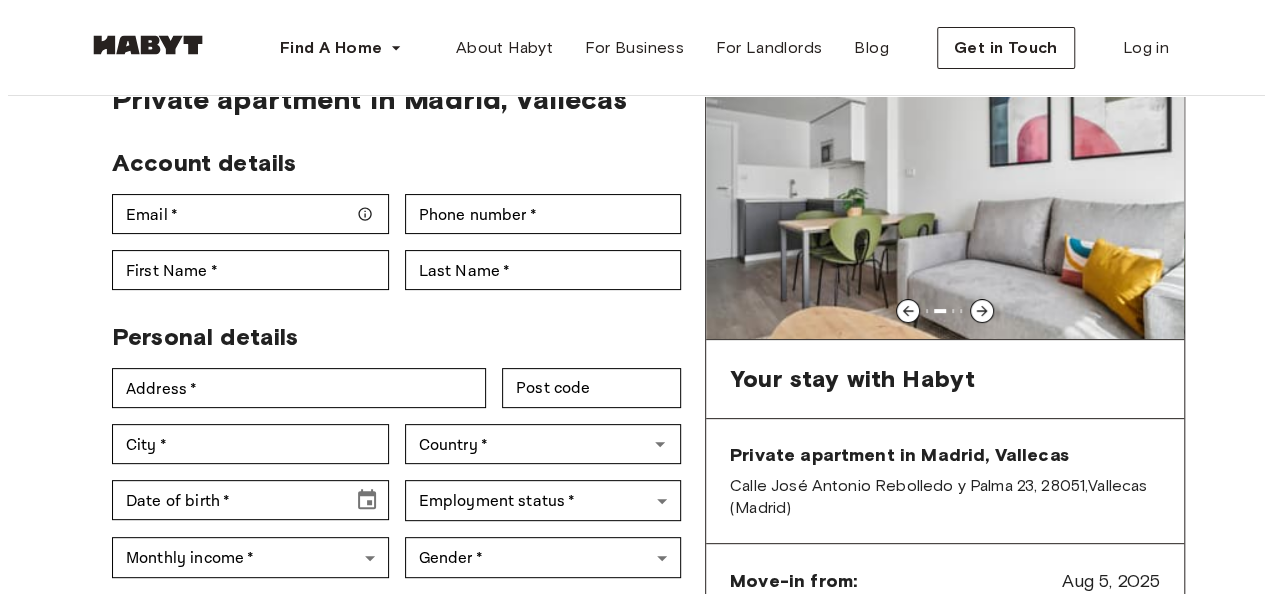 scroll, scrollTop: 0, scrollLeft: 0, axis: both 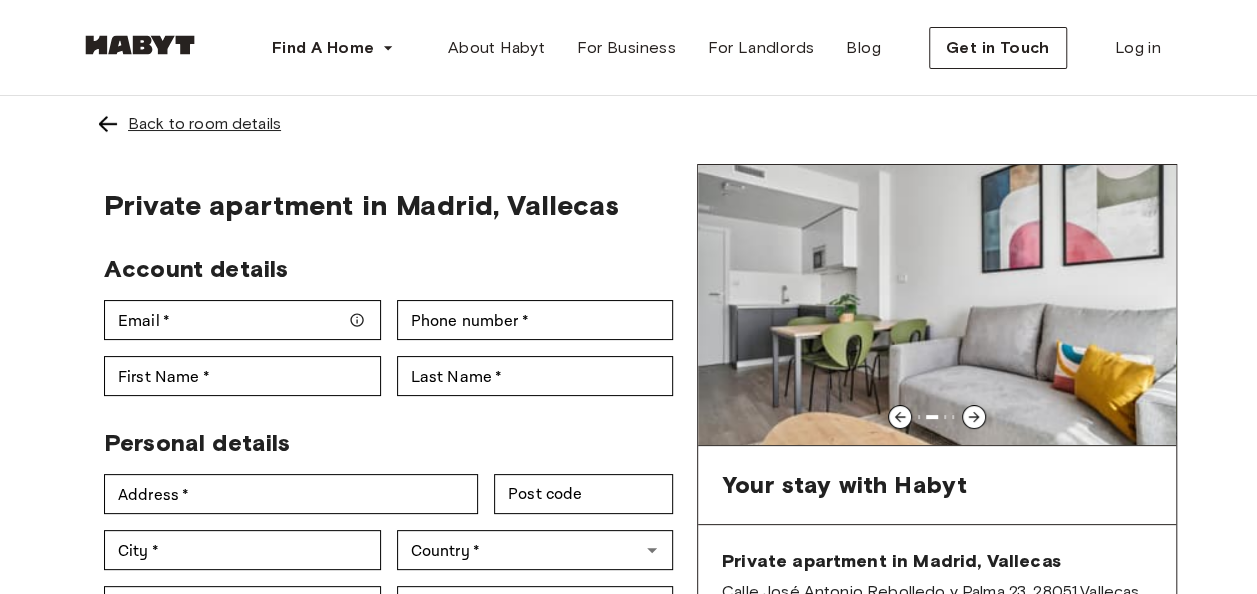 click on "Back to room details" at bounding box center (204, 124) 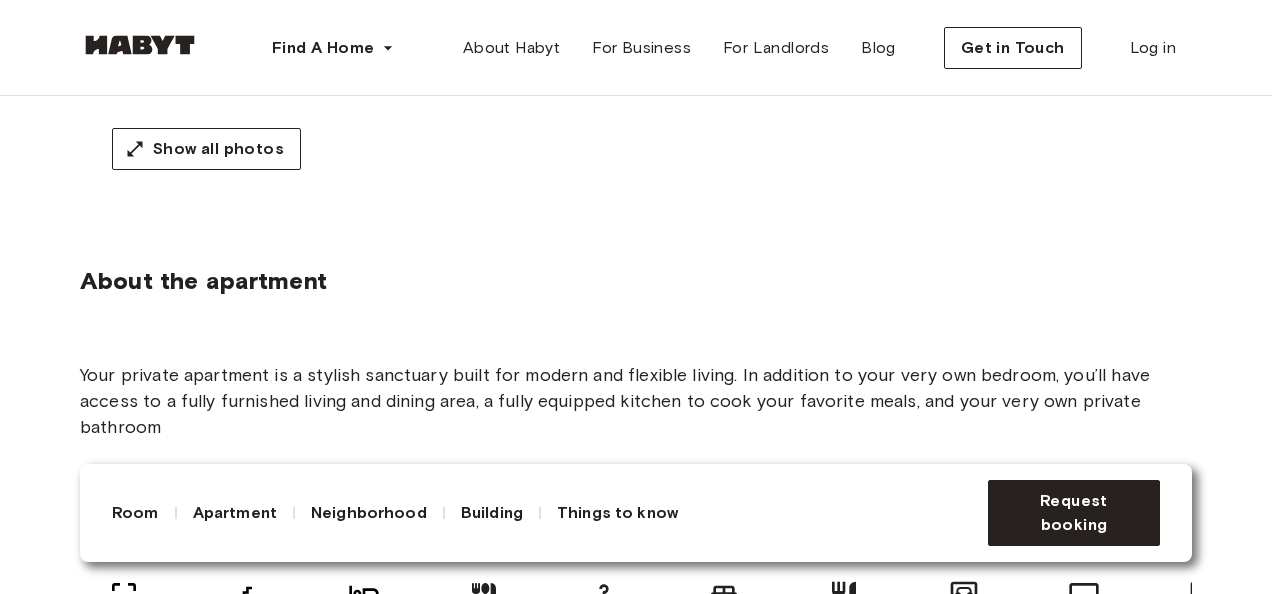 scroll, scrollTop: 500, scrollLeft: 0, axis: vertical 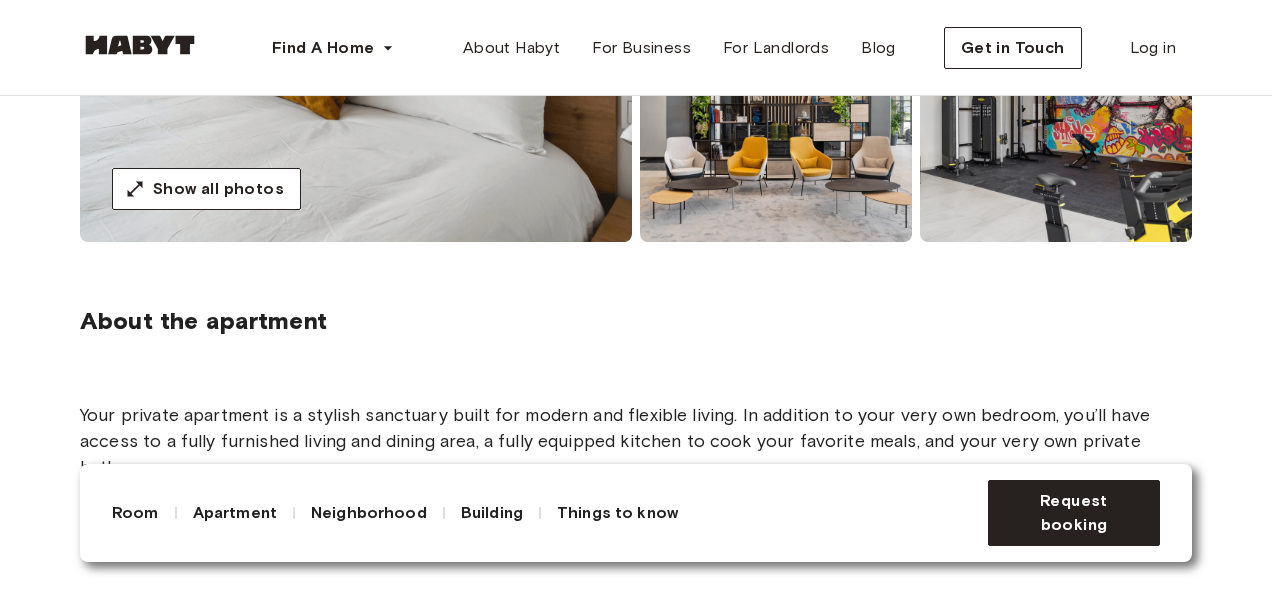 click on "About the apartment" at bounding box center (636, 321) 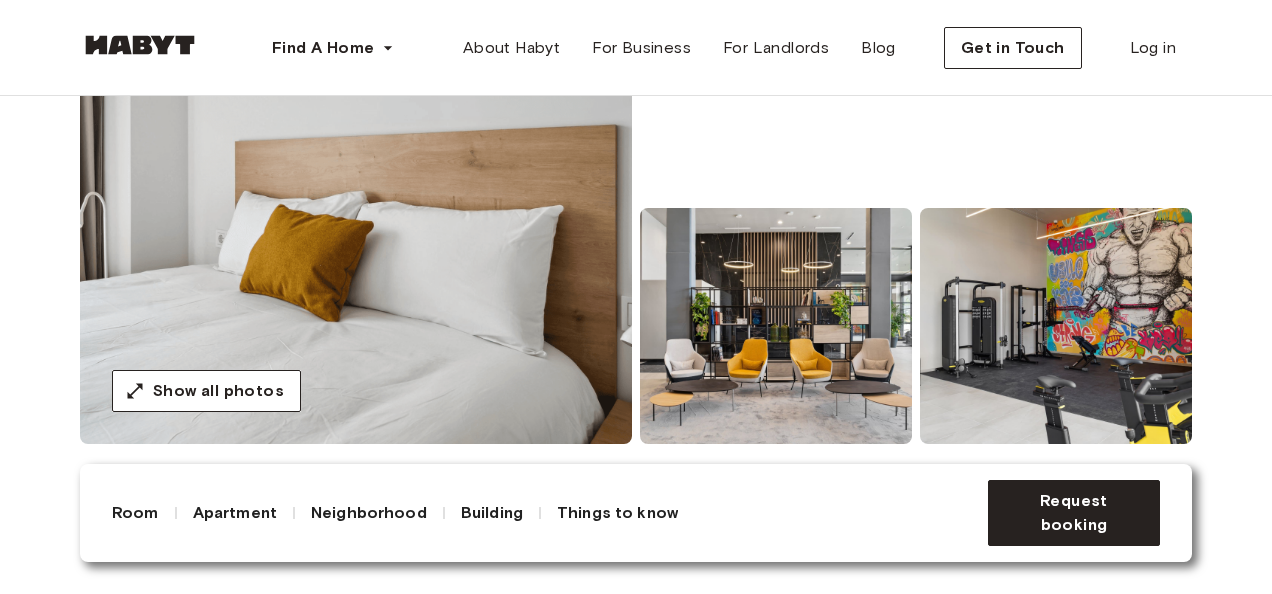 scroll, scrollTop: 300, scrollLeft: 0, axis: vertical 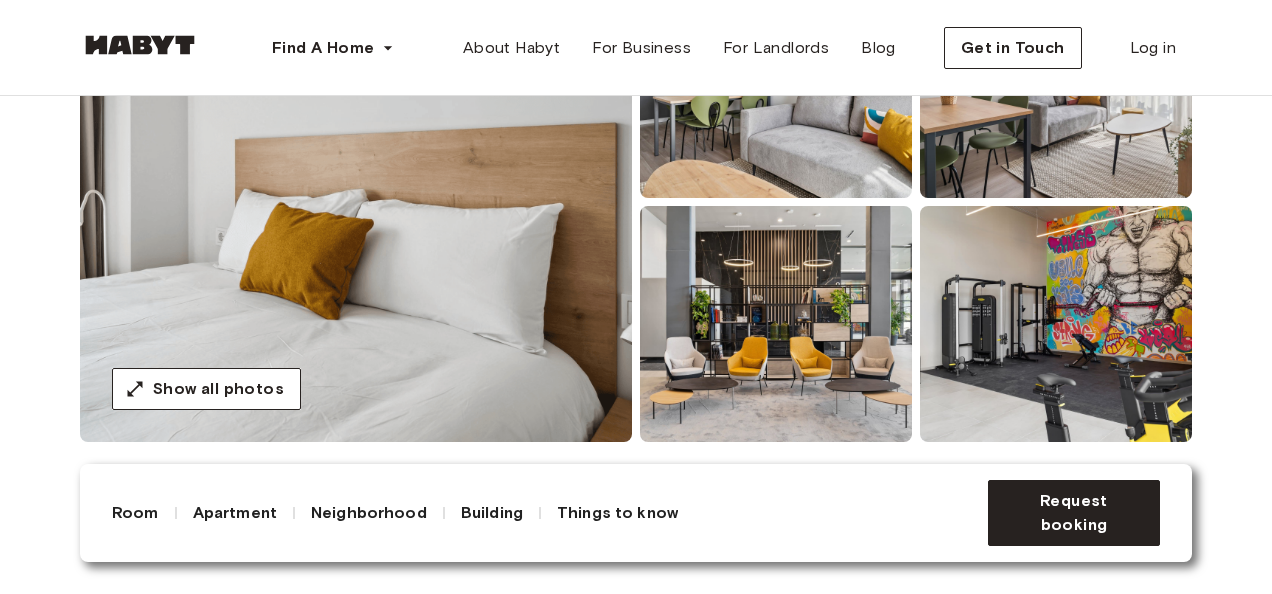 click at bounding box center [356, 202] 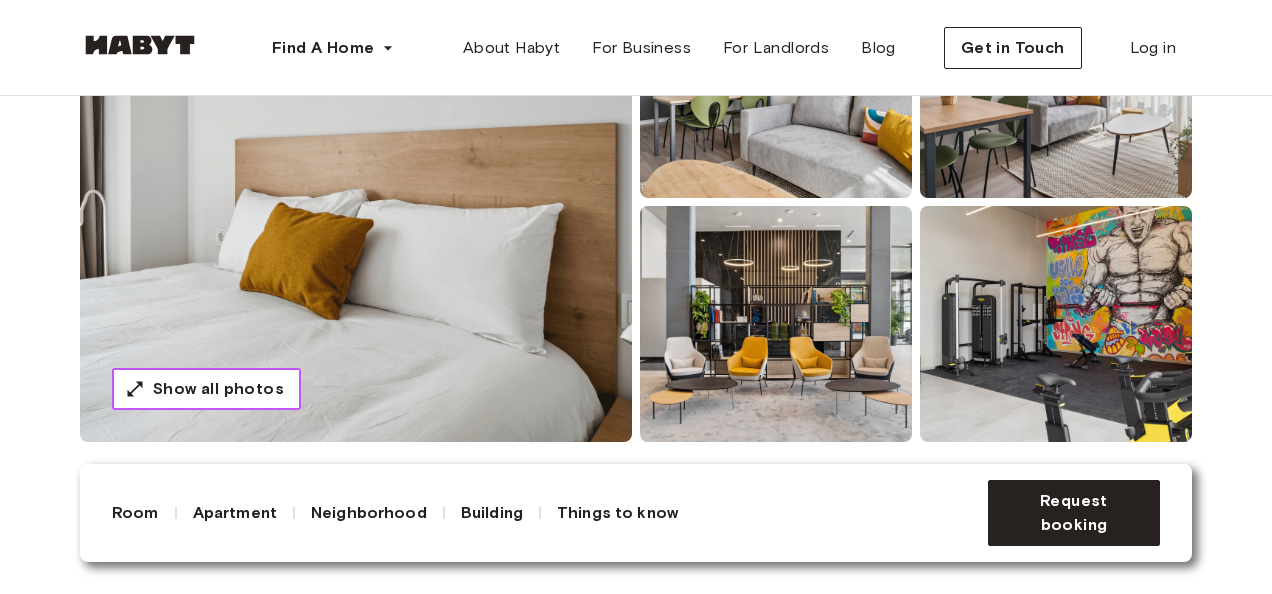 click on "Show all photos" at bounding box center (218, 389) 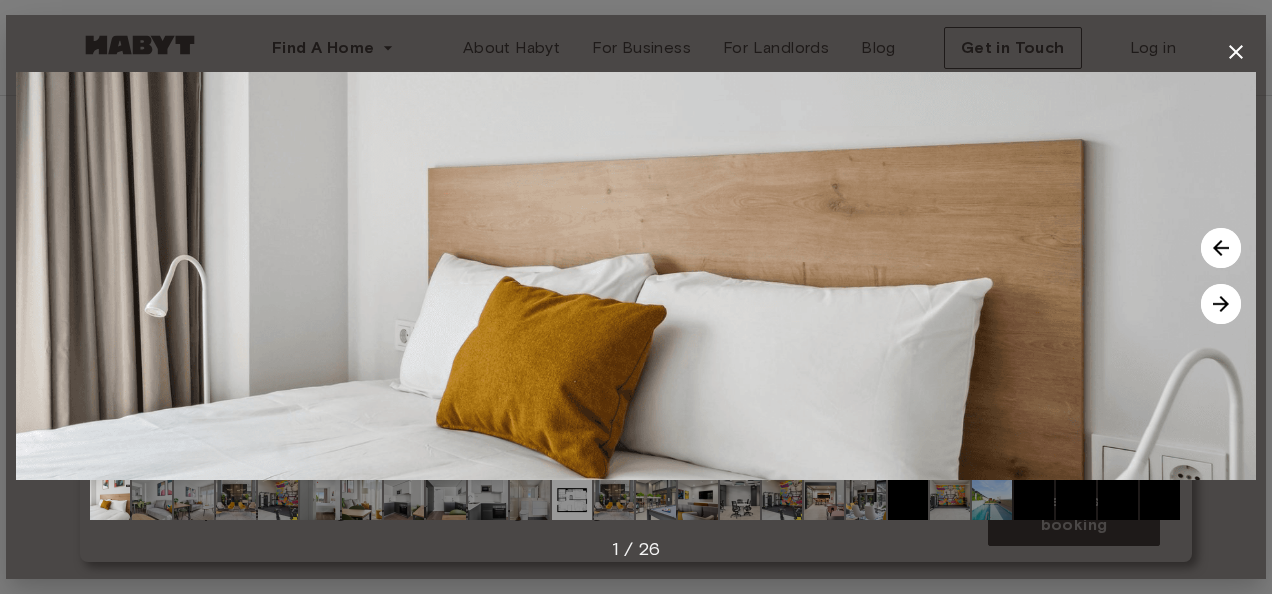 click at bounding box center [572, 500] 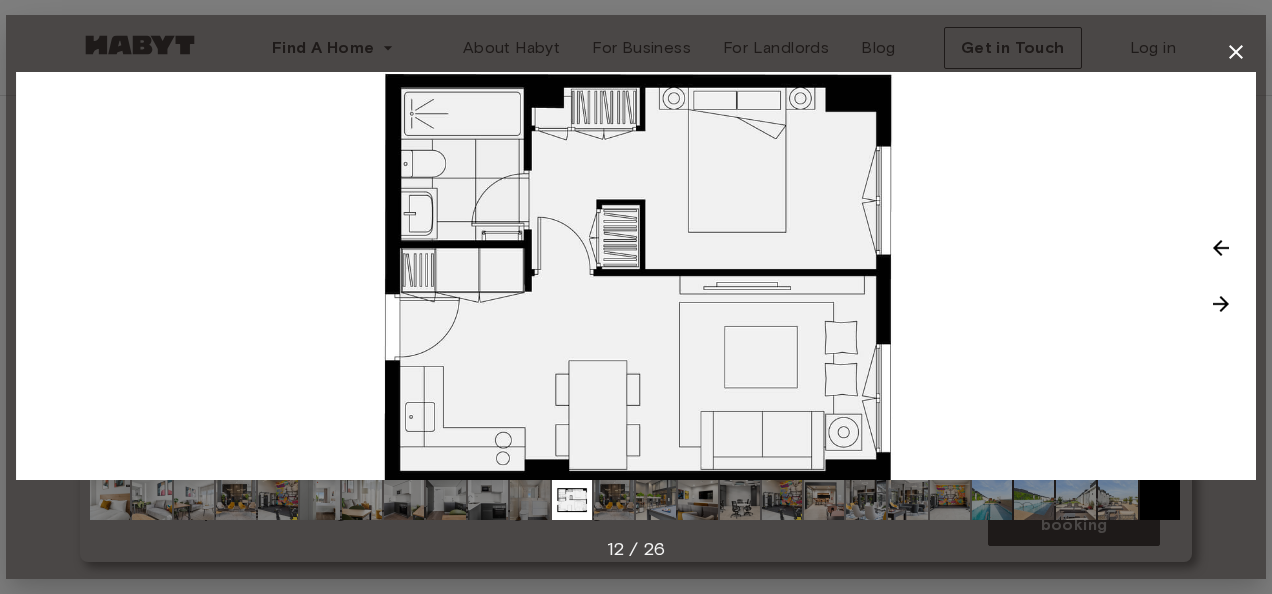 click at bounding box center (362, 500) 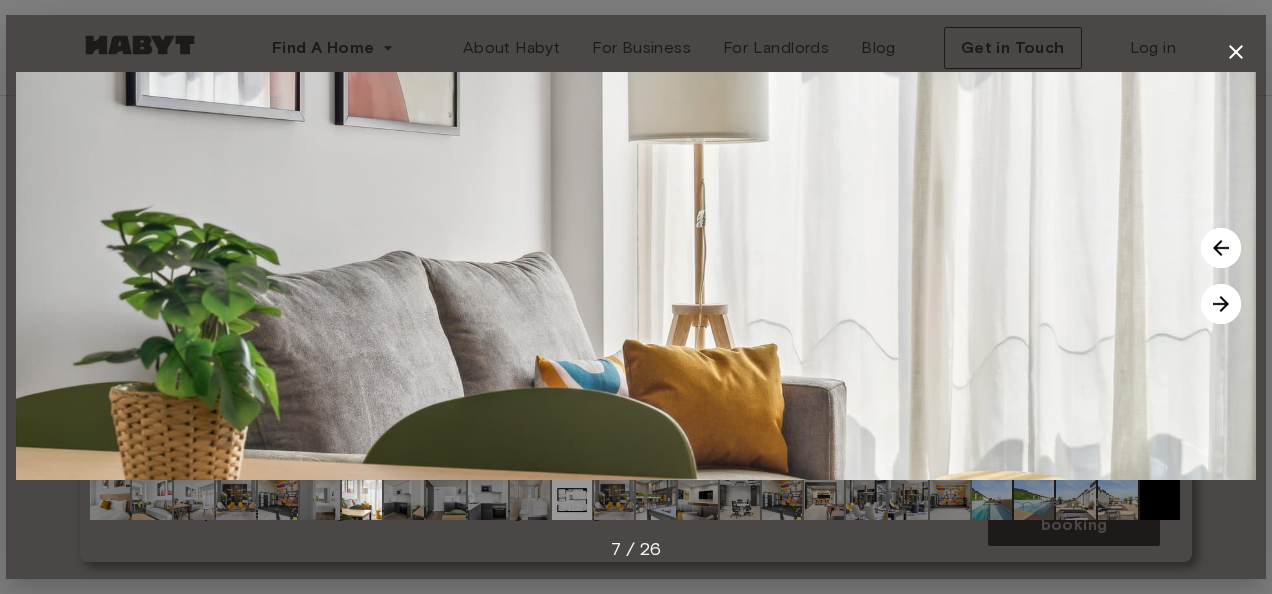 click at bounding box center [362, 500] 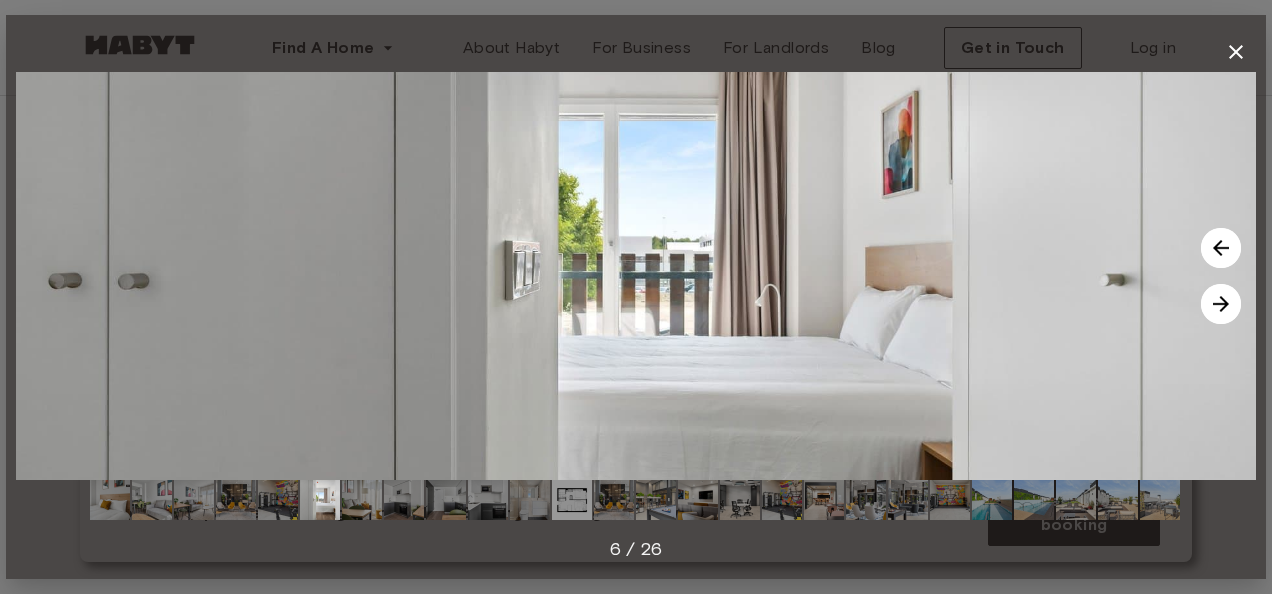 click at bounding box center (362, 500) 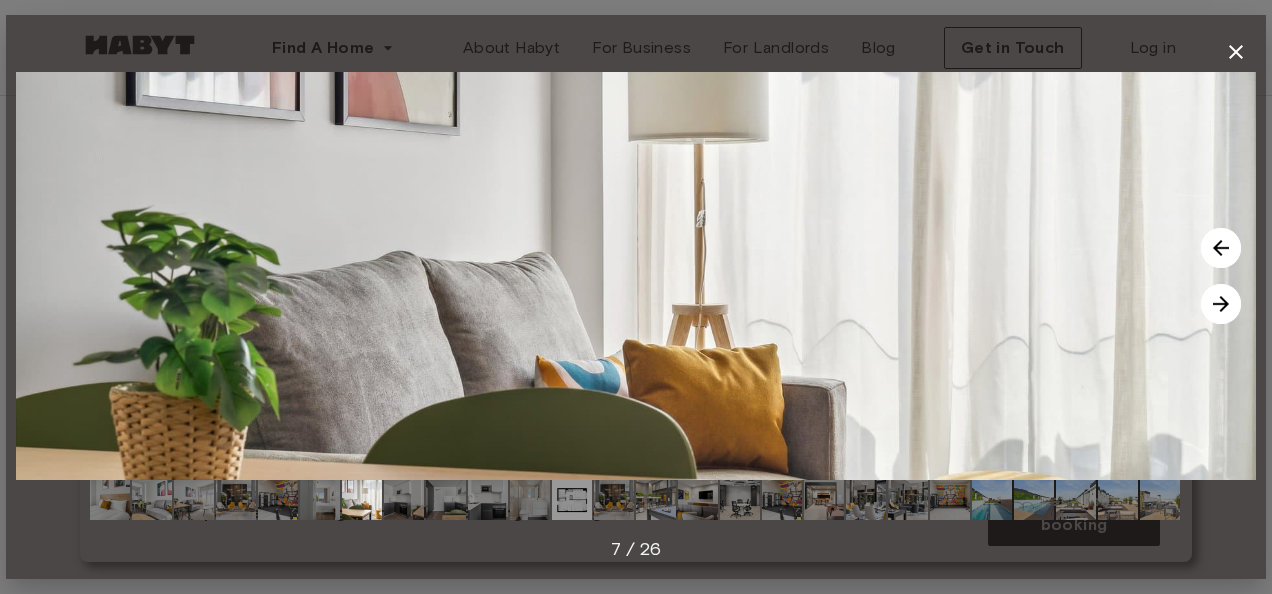 click at bounding box center (278, 500) 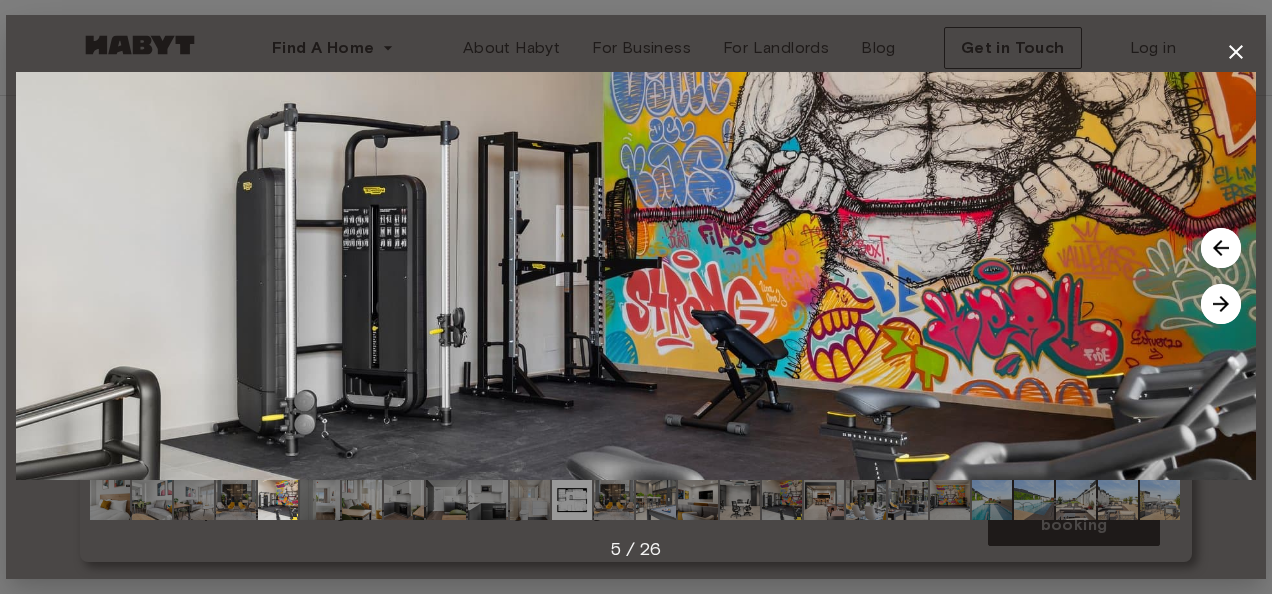 click at bounding box center [236, 500] 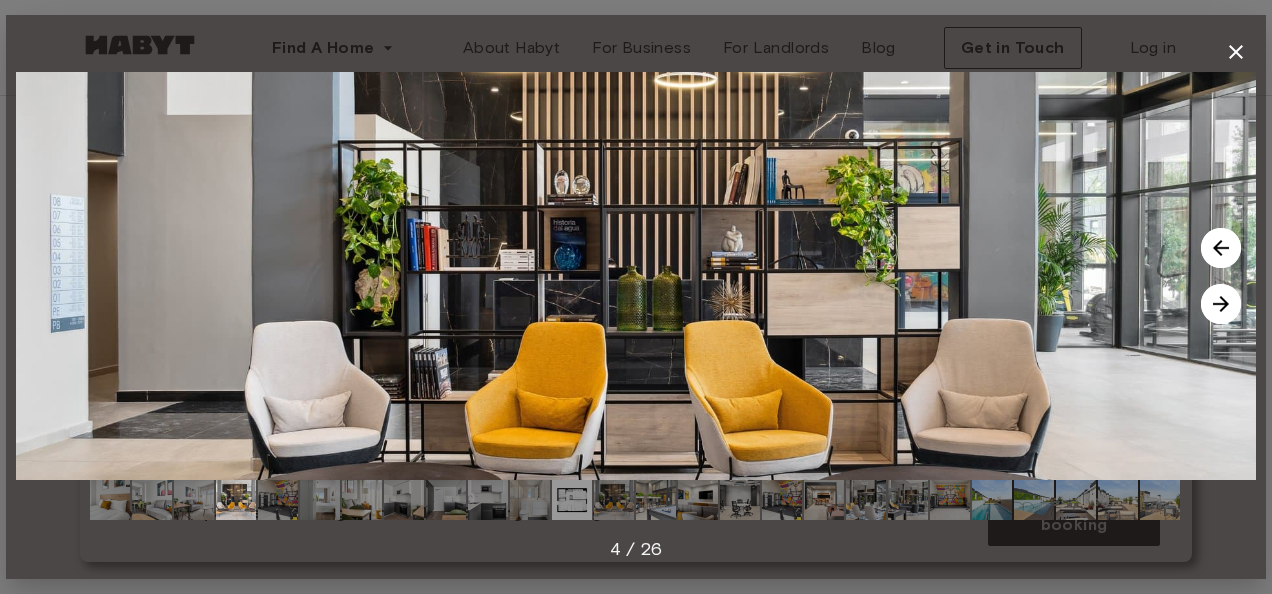 click at bounding box center (194, 500) 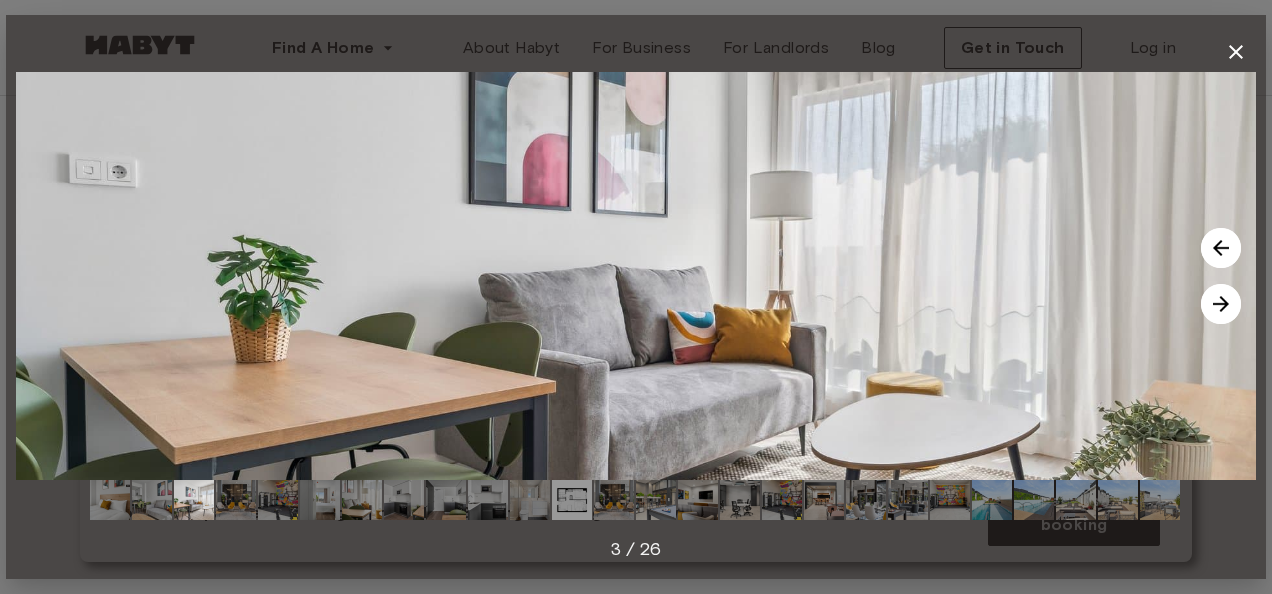 click at bounding box center [572, 500] 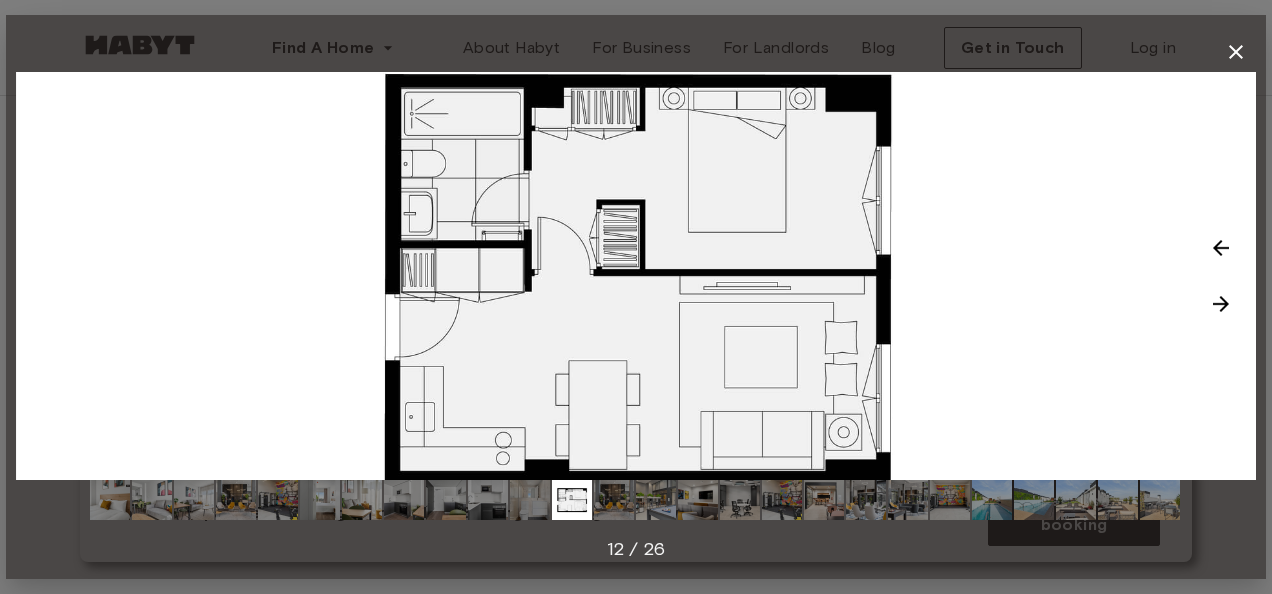 click at bounding box center (488, 500) 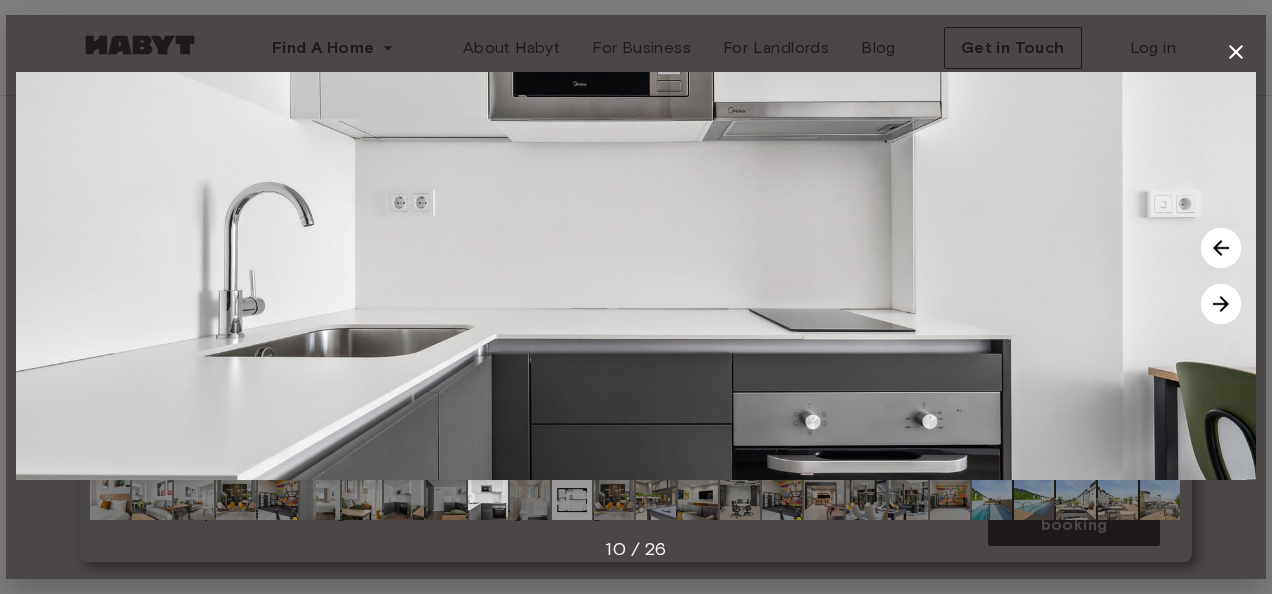 click at bounding box center [530, 500] 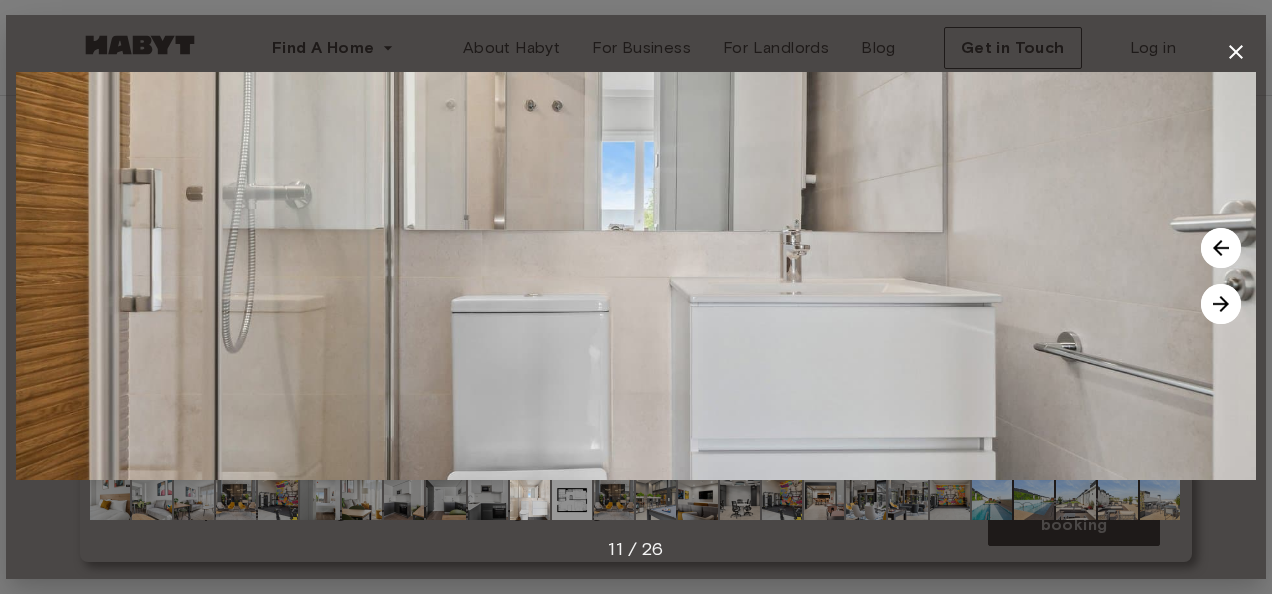 click at bounding box center [404, 500] 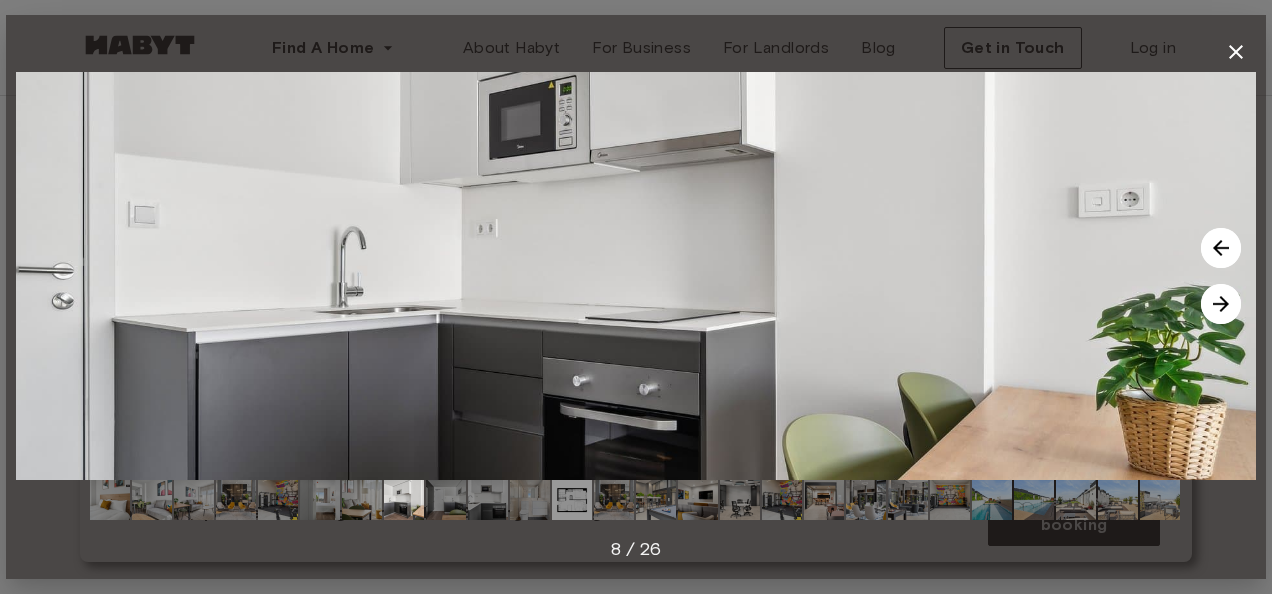 click 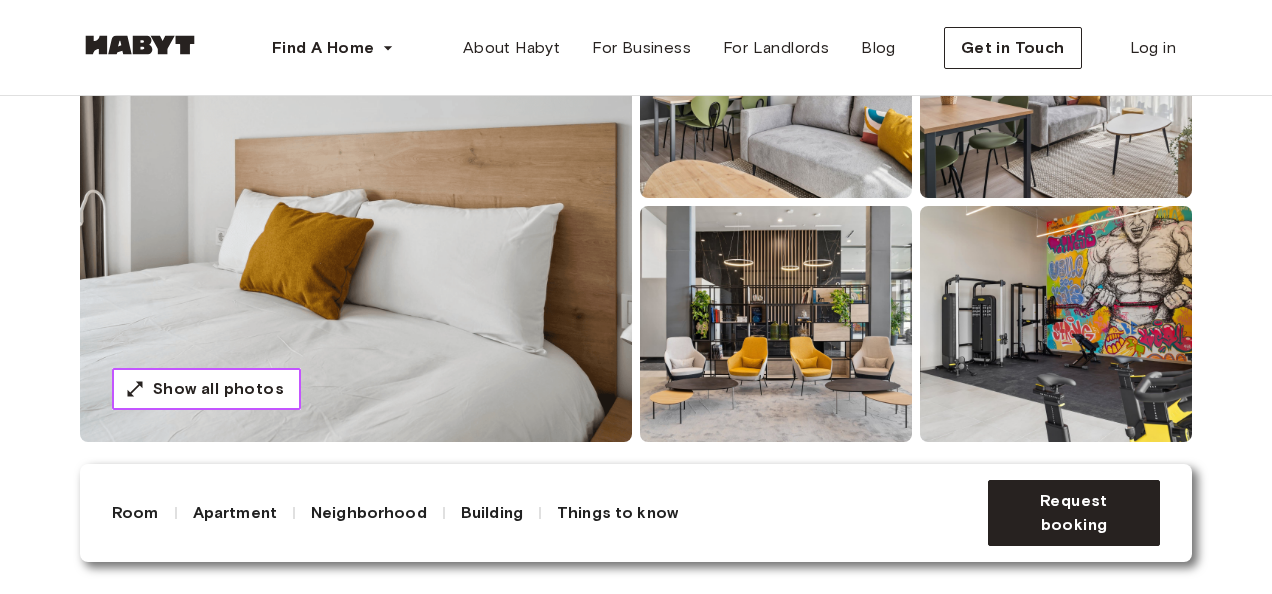 scroll, scrollTop: 0, scrollLeft: 0, axis: both 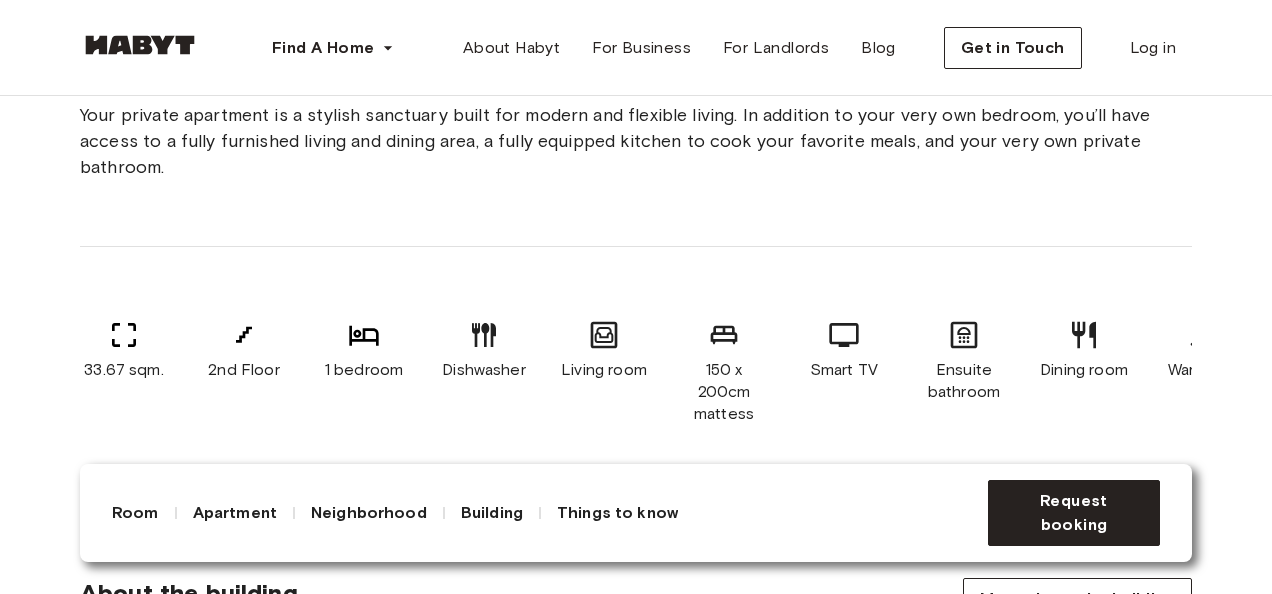 click on "Your private apartment is a stylish sanctuary built for modern and flexible living. In addition to your very own bedroom, you’ll have access to a fully furnished living and dining area, a fully equipped kitchen to cook your favorite meals, and your very own private bathroom." at bounding box center [636, 141] 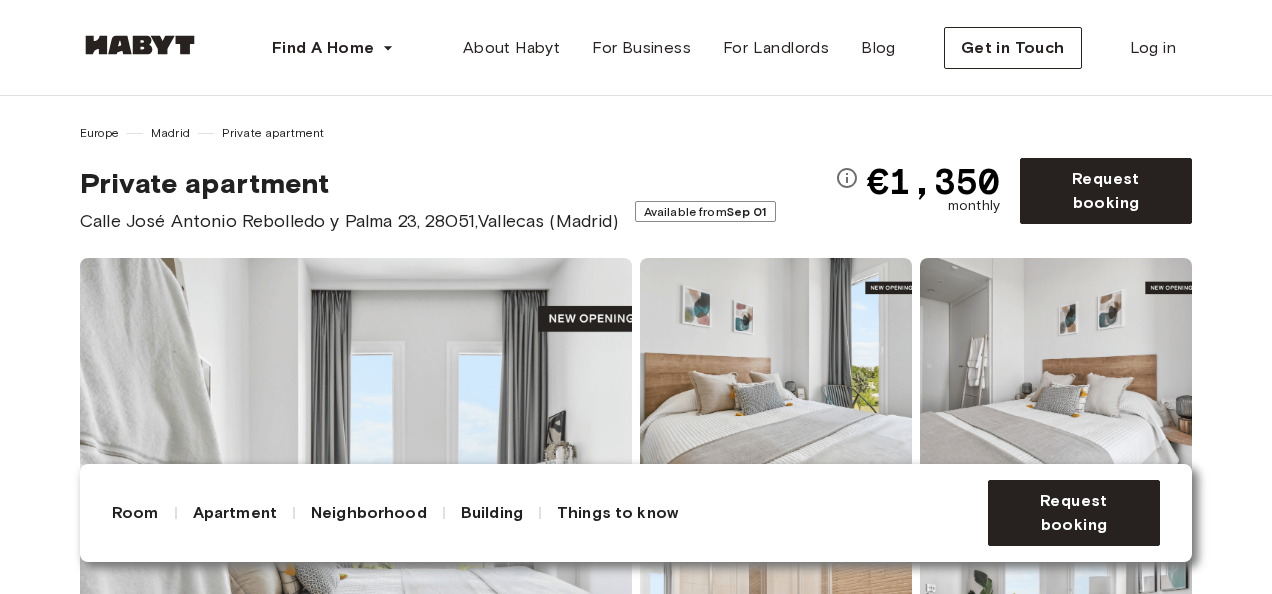 scroll, scrollTop: 0, scrollLeft: 0, axis: both 